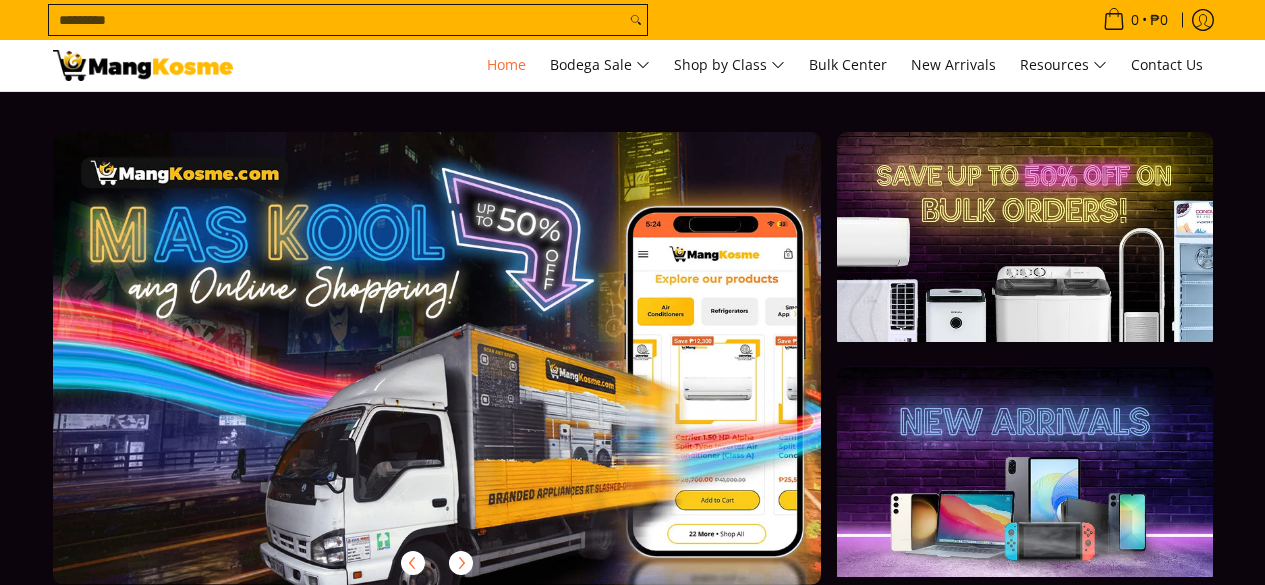 scroll, scrollTop: 0, scrollLeft: 0, axis: both 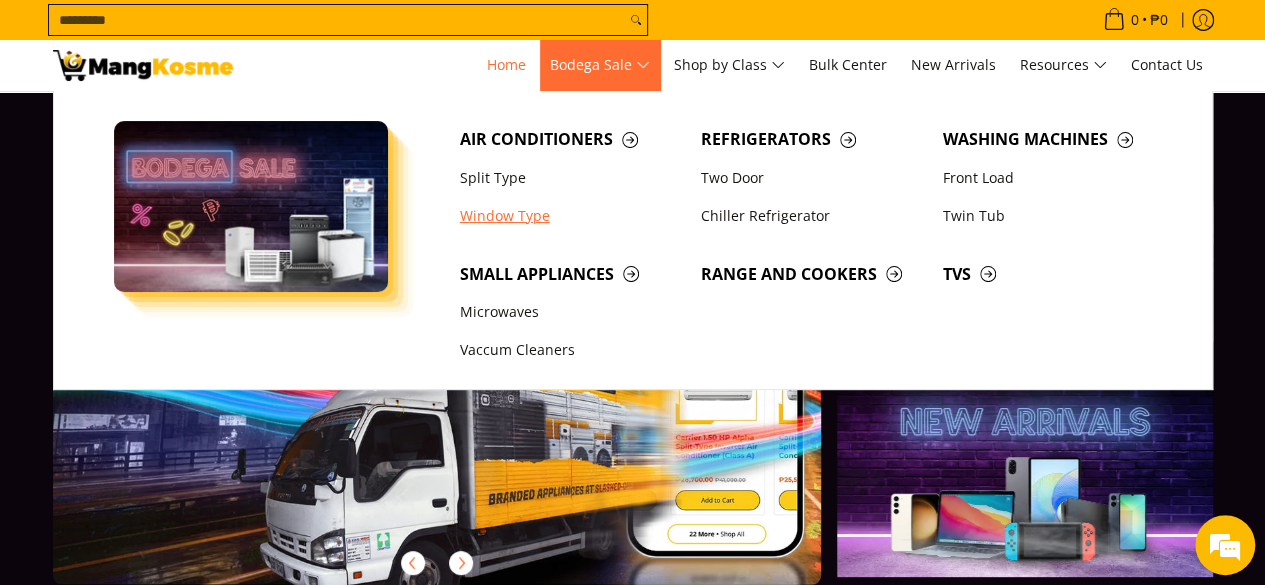 click on "Window Type" at bounding box center [571, 216] 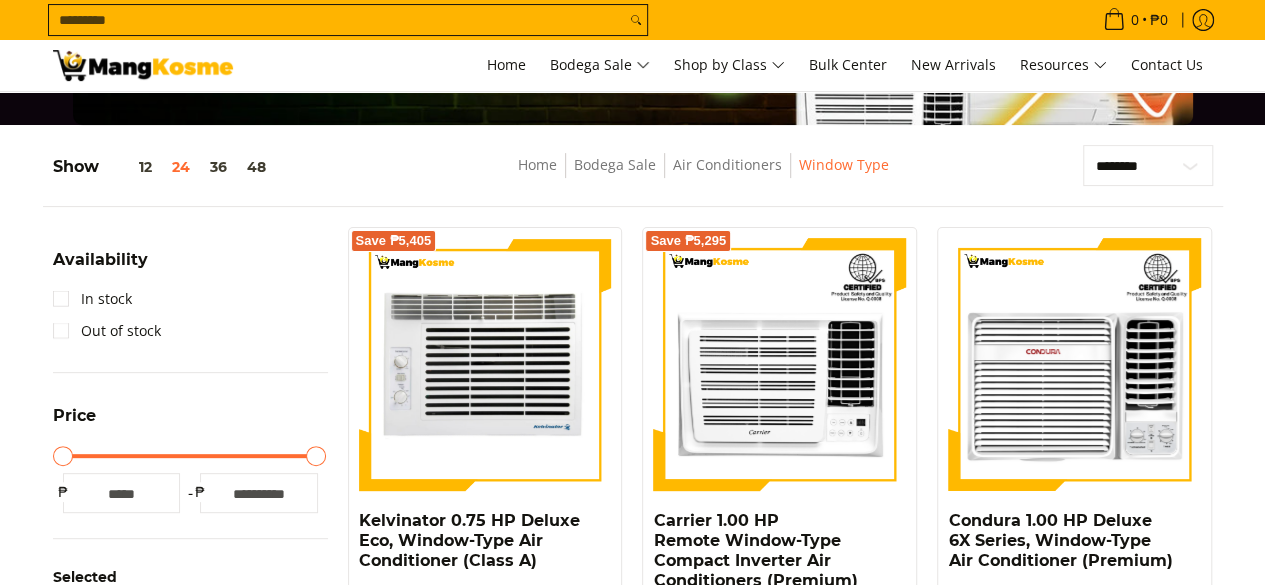 scroll, scrollTop: 200, scrollLeft: 0, axis: vertical 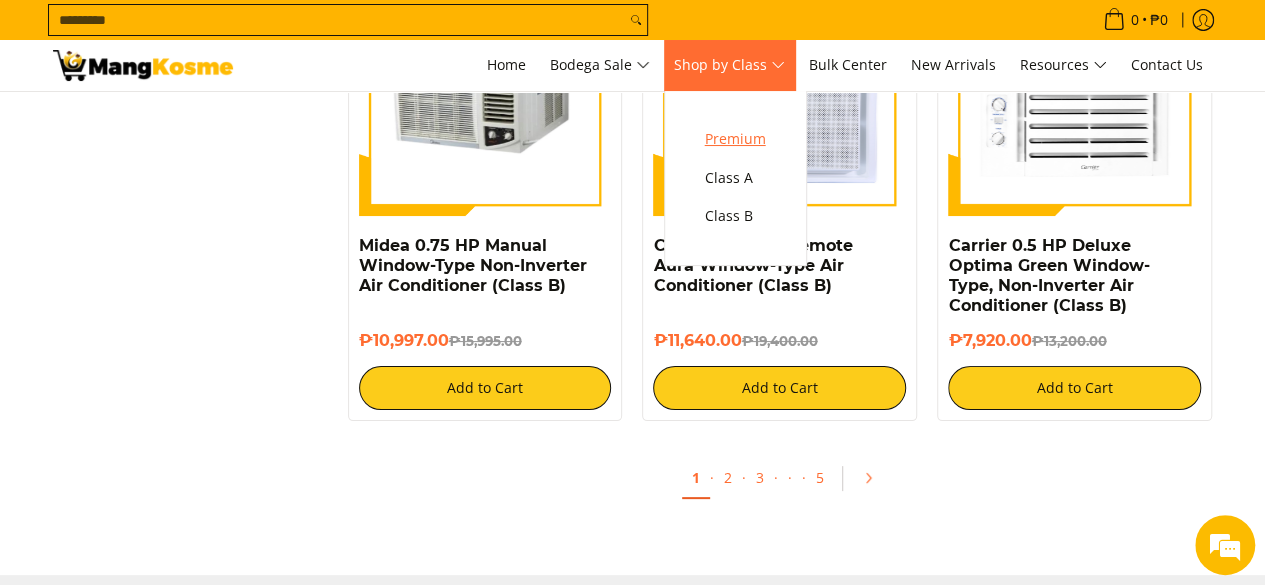 click on "Premium" at bounding box center (735, 139) 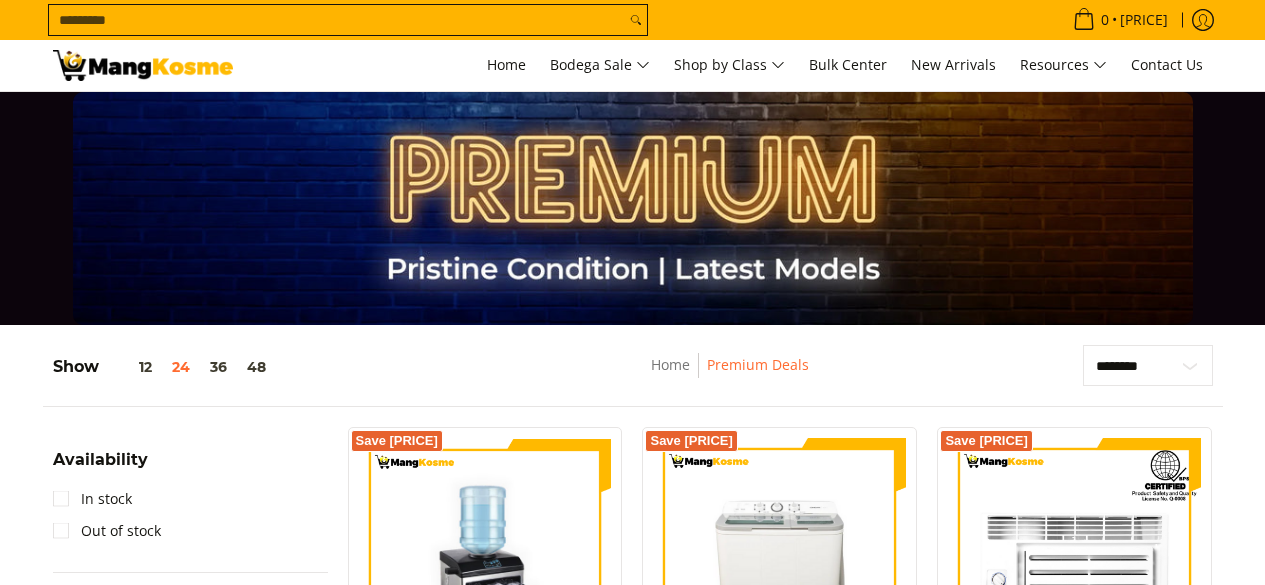 scroll, scrollTop: 0, scrollLeft: 0, axis: both 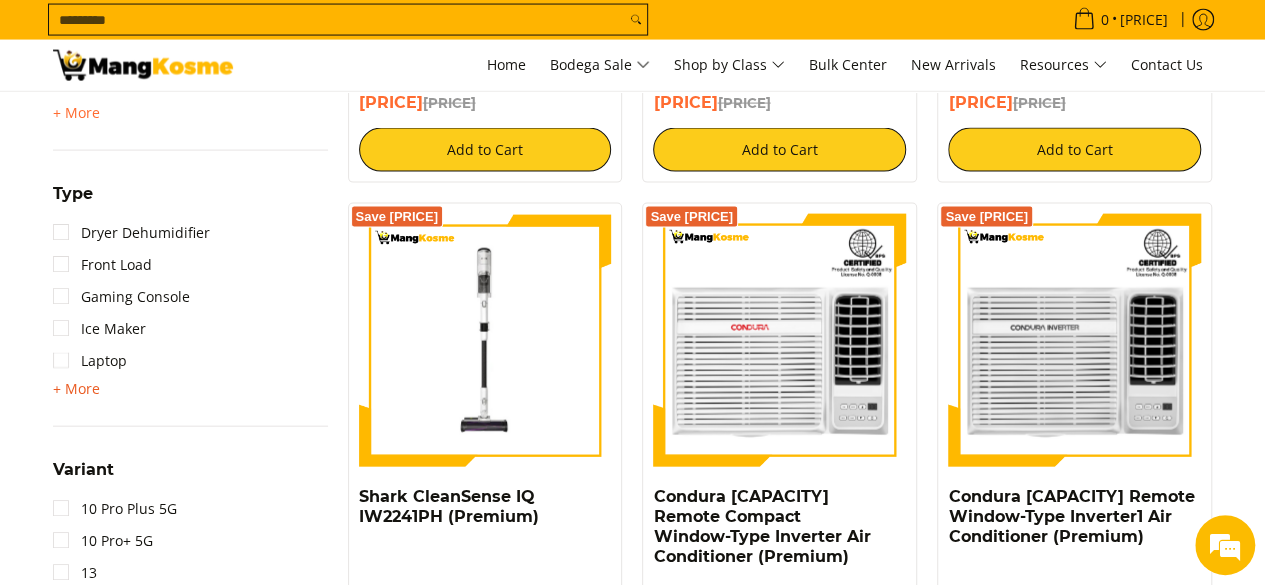 click on "+ More" at bounding box center (76, 389) 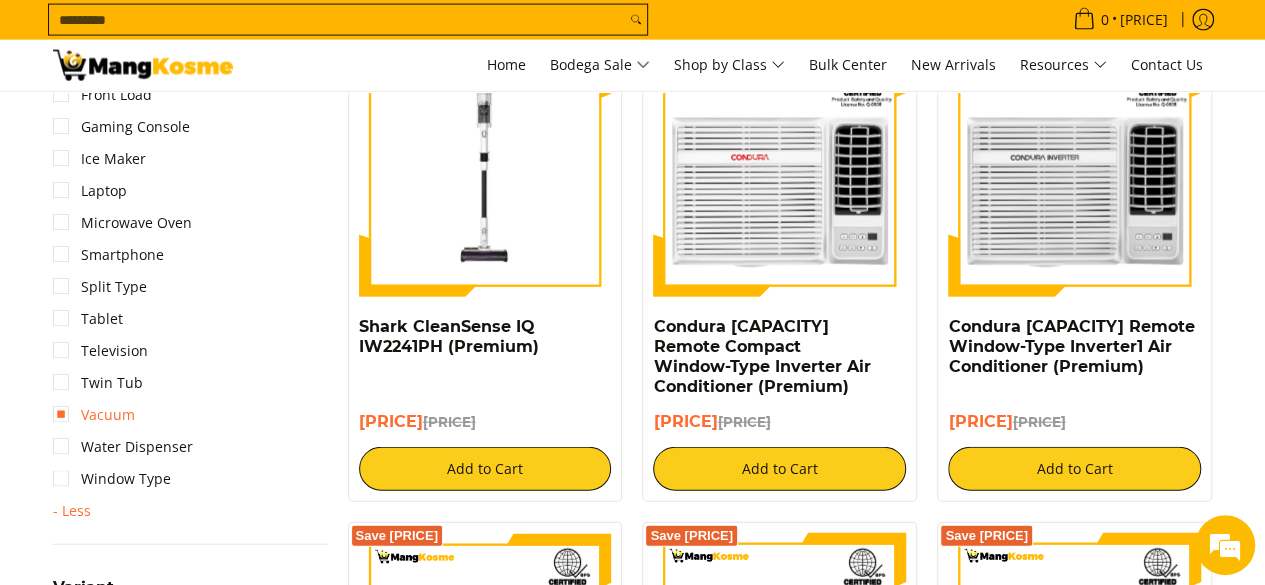 scroll, scrollTop: 2300, scrollLeft: 0, axis: vertical 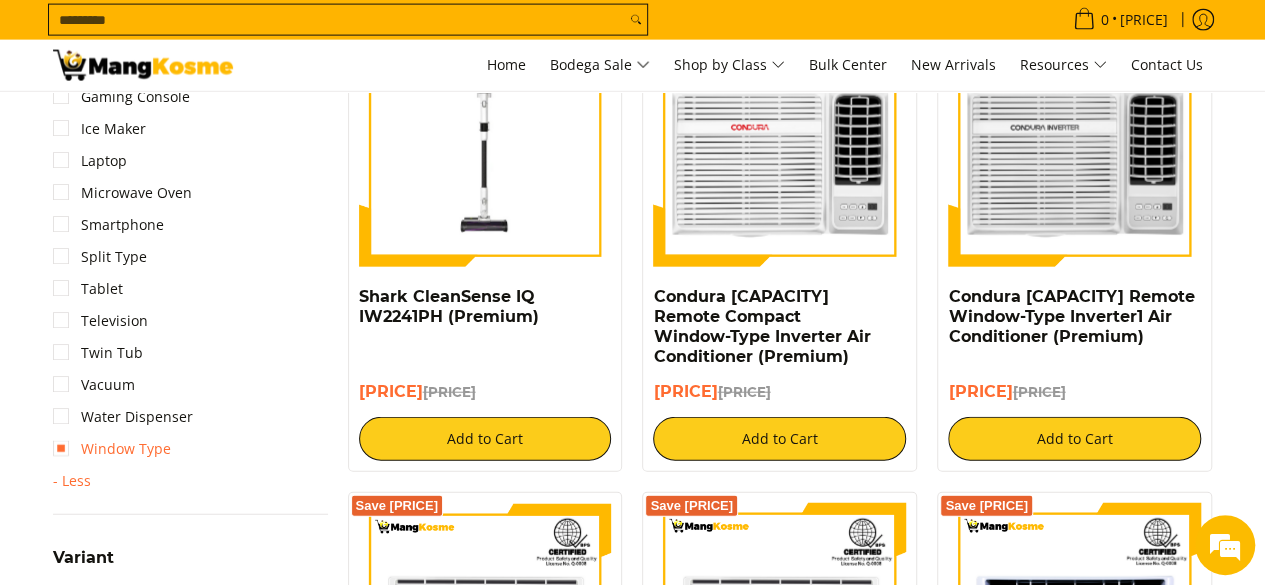 click on "Window Type" at bounding box center [112, 449] 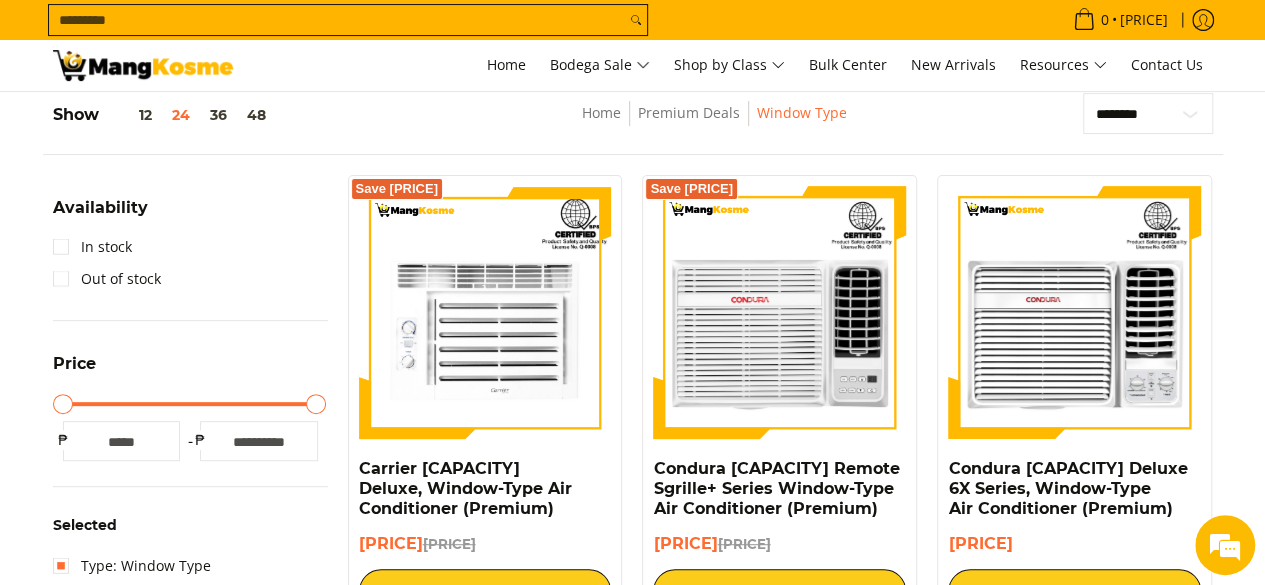 scroll, scrollTop: 250, scrollLeft: 0, axis: vertical 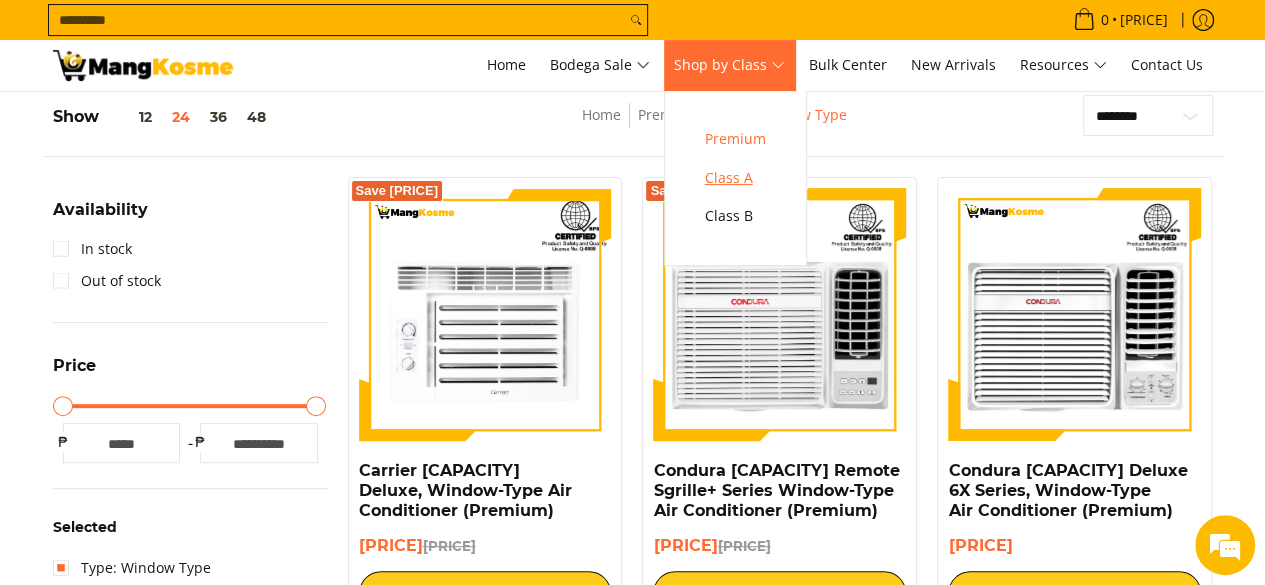click on "Class A" at bounding box center (735, 178) 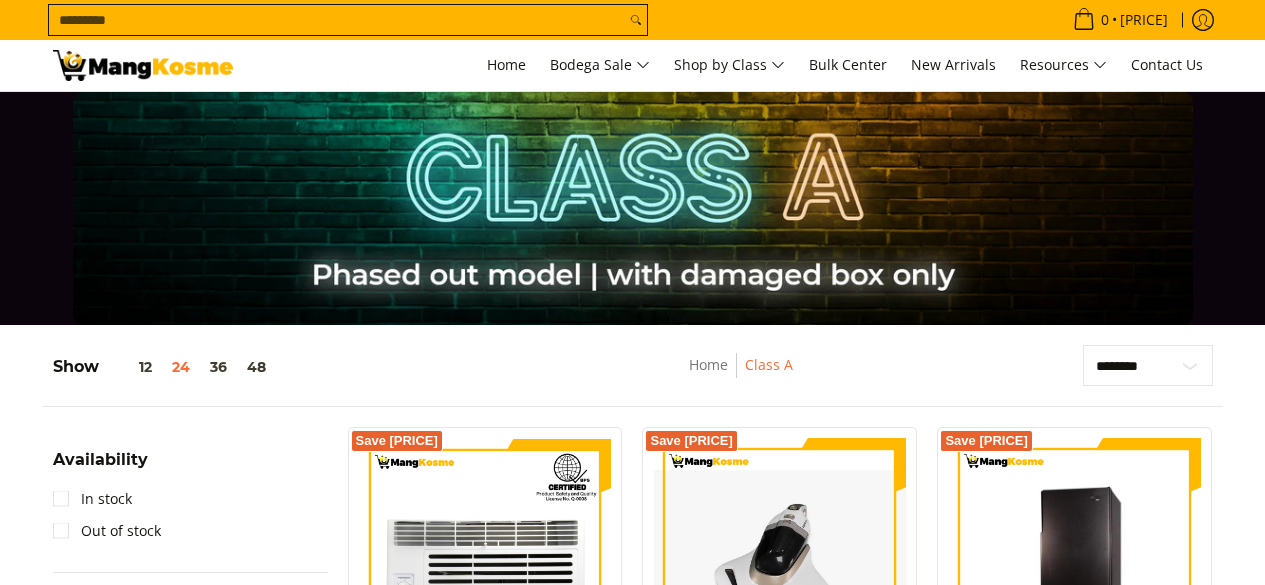 scroll, scrollTop: 0, scrollLeft: 0, axis: both 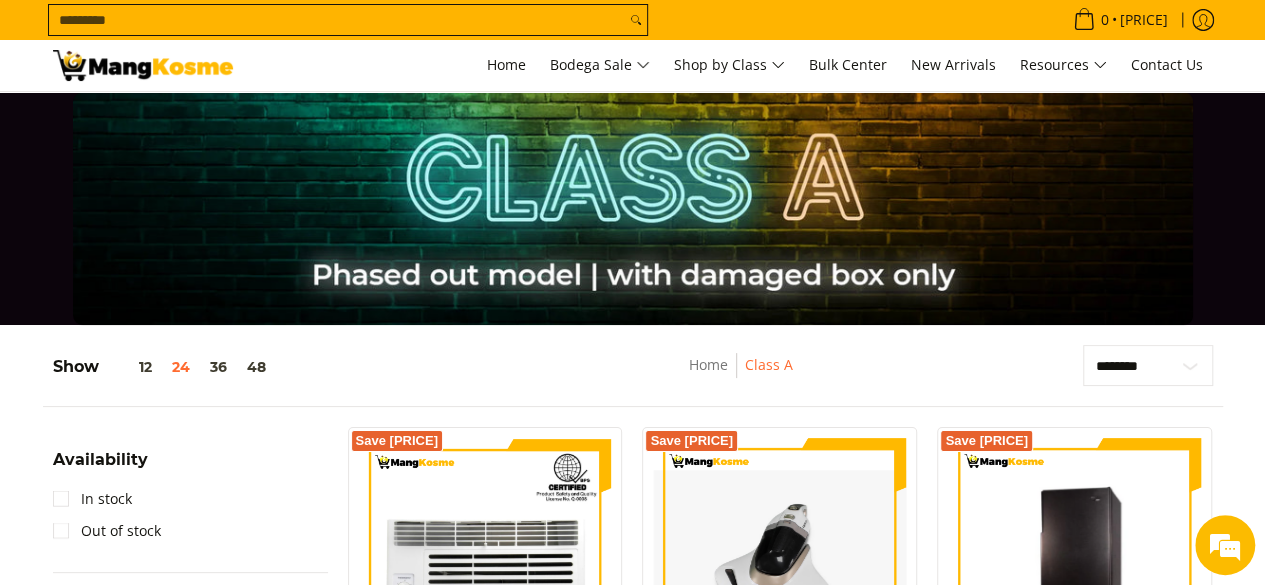 drag, startPoint x: 403, startPoint y: 295, endPoint x: 706, endPoint y: 295, distance: 303 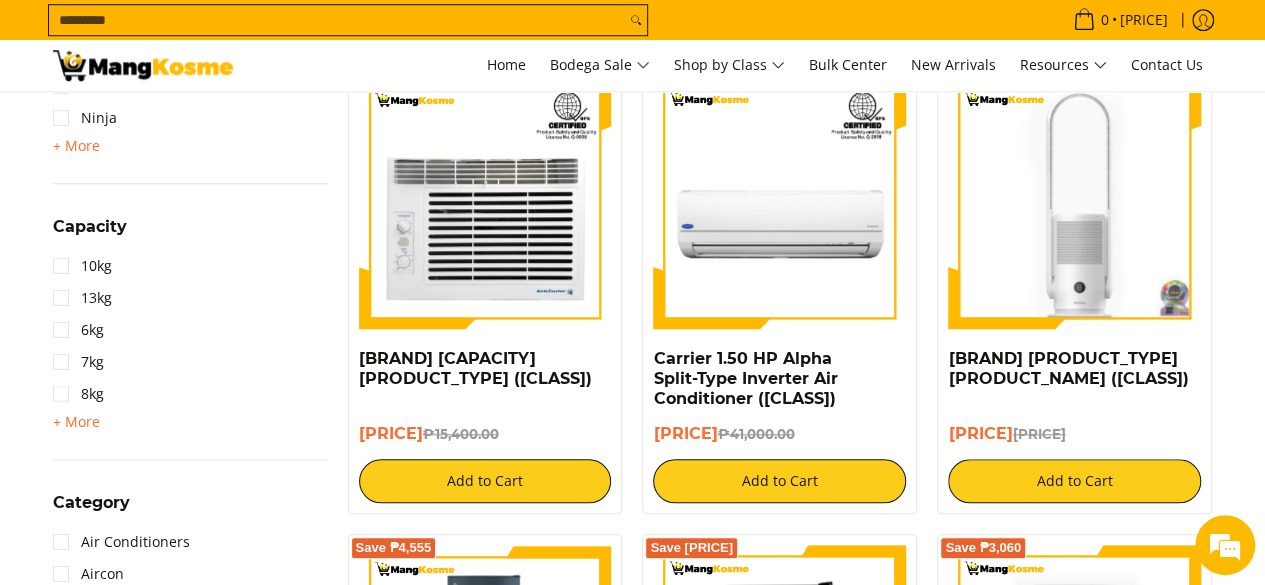 scroll, scrollTop: 800, scrollLeft: 0, axis: vertical 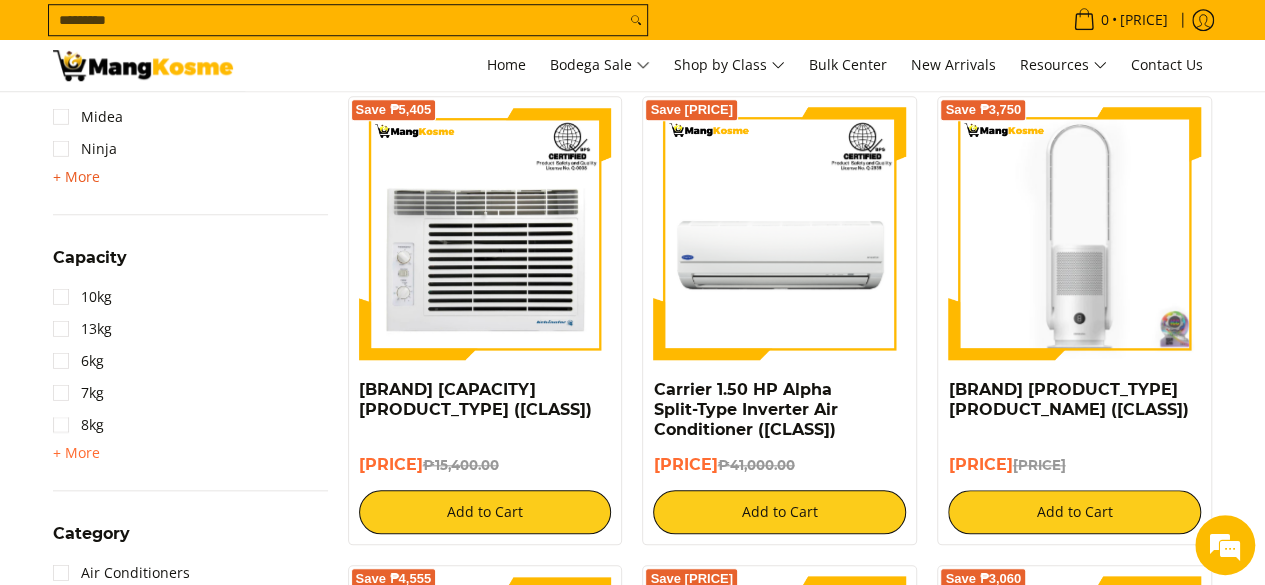 click on "+ More" at bounding box center (76, 177) 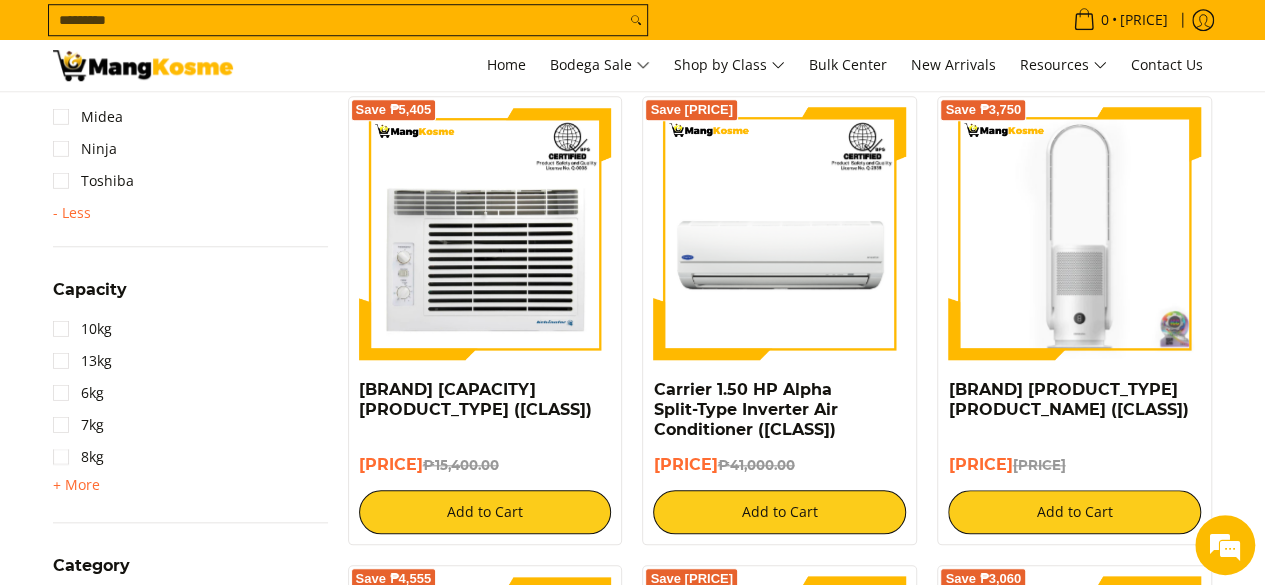 scroll, scrollTop: 400, scrollLeft: 0, axis: vertical 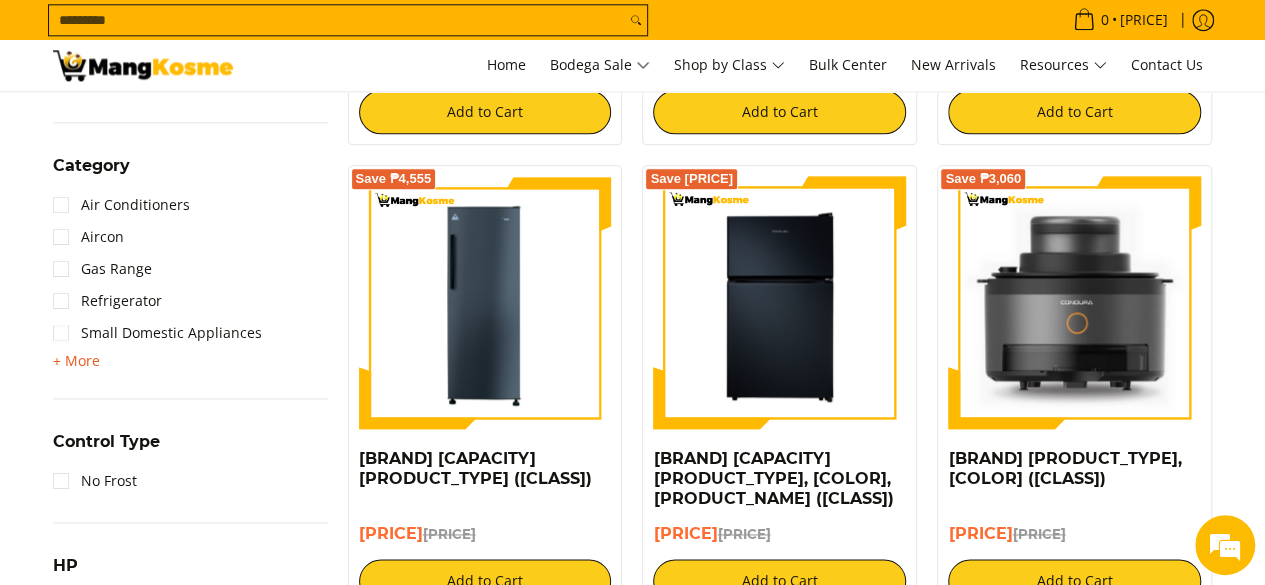 click on "+ More" at bounding box center (76, 361) 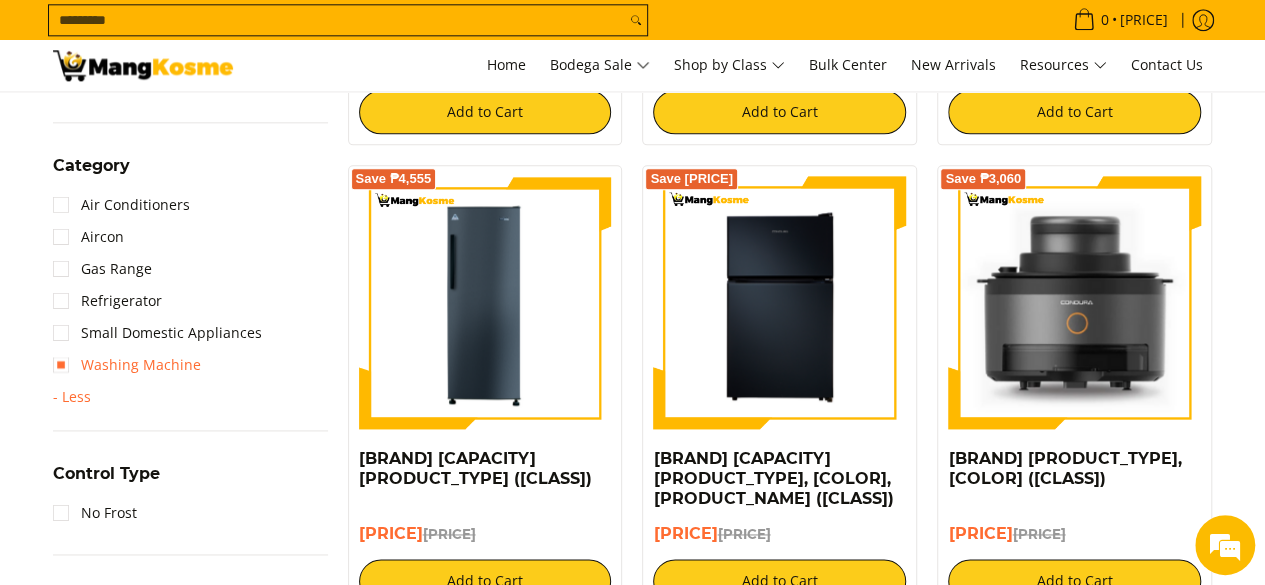 click on "Washing Machine" at bounding box center (127, 365) 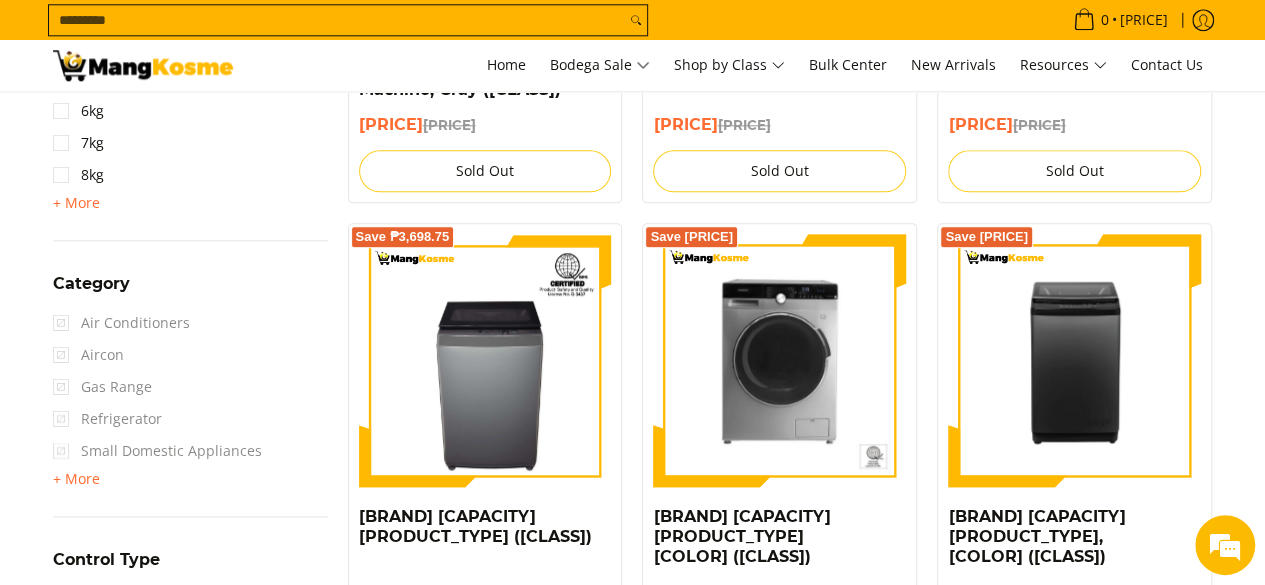 scroll, scrollTop: 1354, scrollLeft: 0, axis: vertical 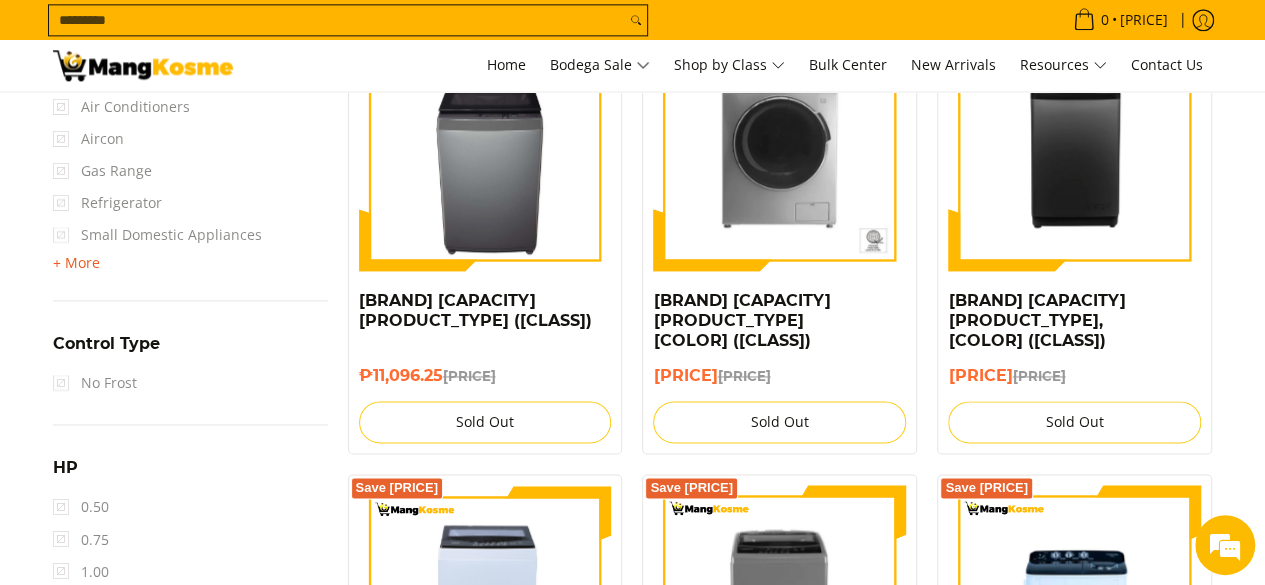 click on "+ More" at bounding box center (76, 263) 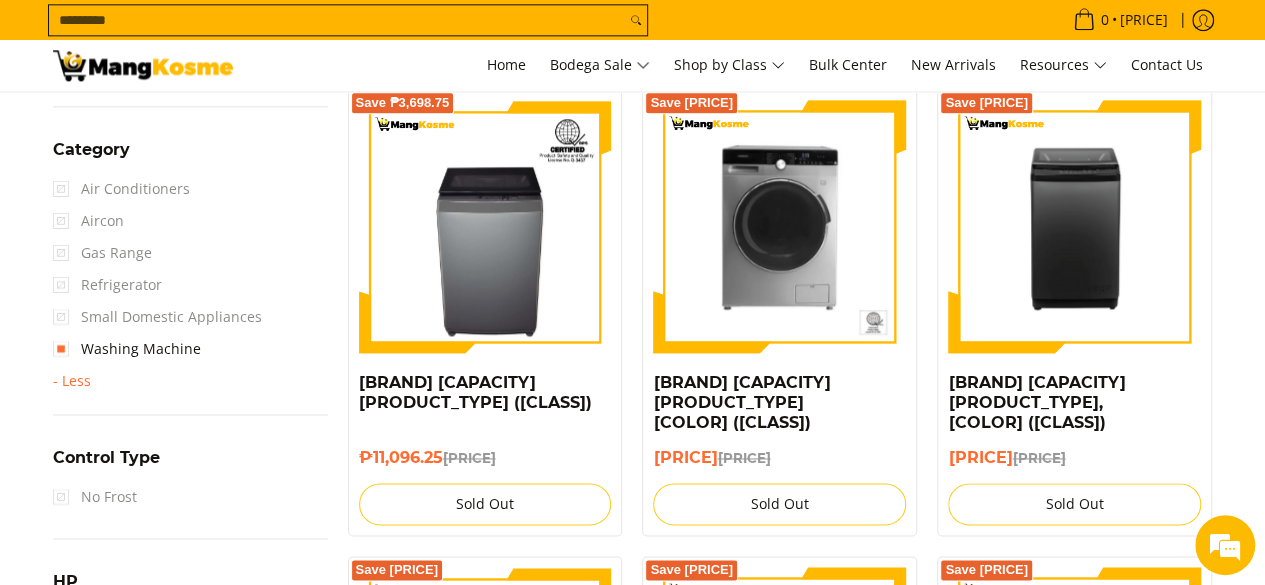 scroll, scrollTop: 1254, scrollLeft: 0, axis: vertical 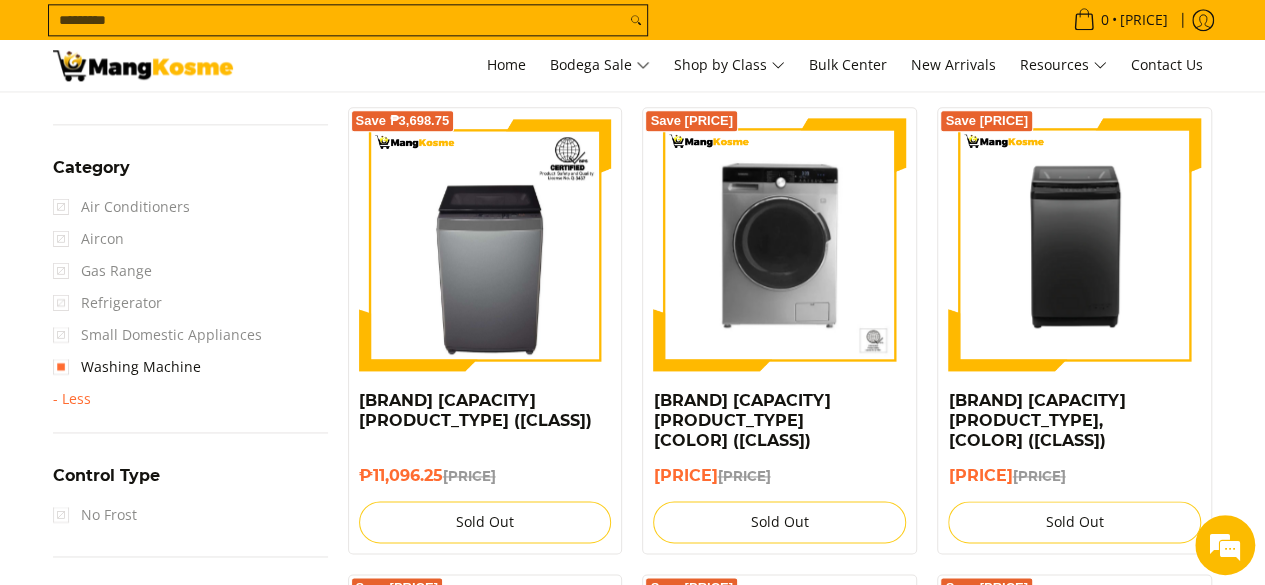 click on "Aircon" at bounding box center [121, 207] 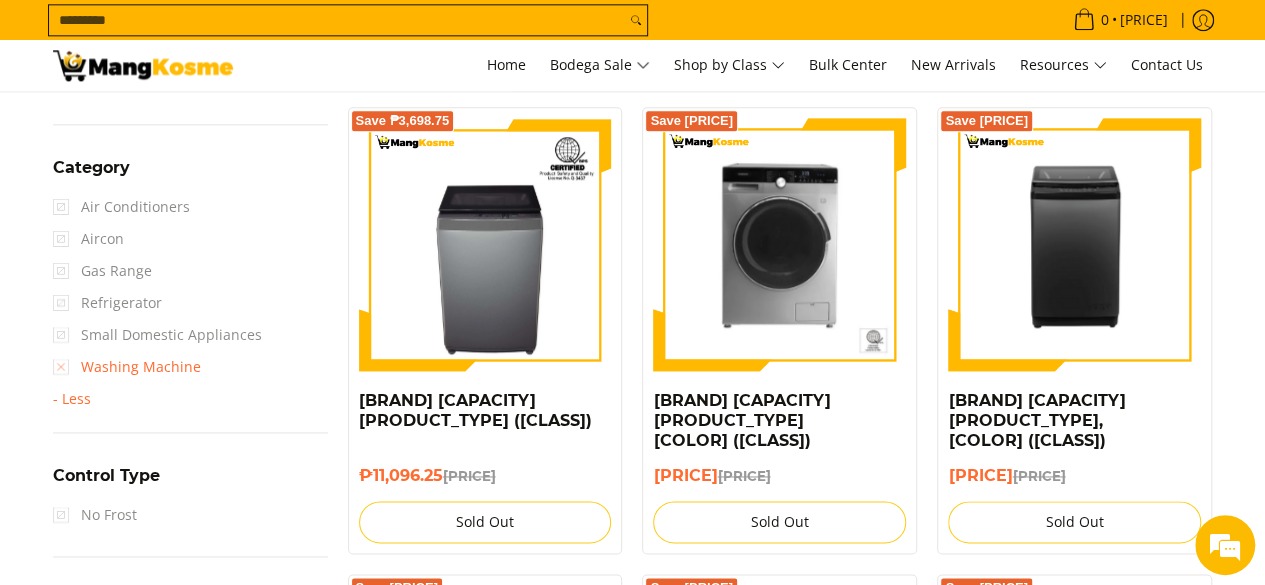 click on "Washing Machine" at bounding box center (127, 367) 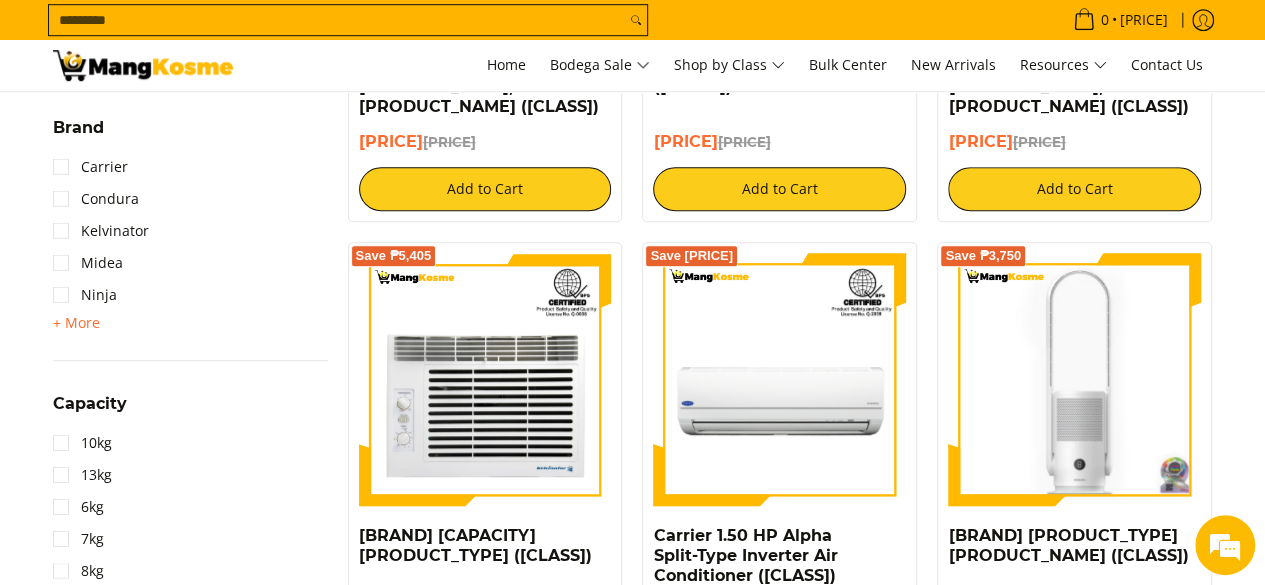 scroll, scrollTop: 1054, scrollLeft: 0, axis: vertical 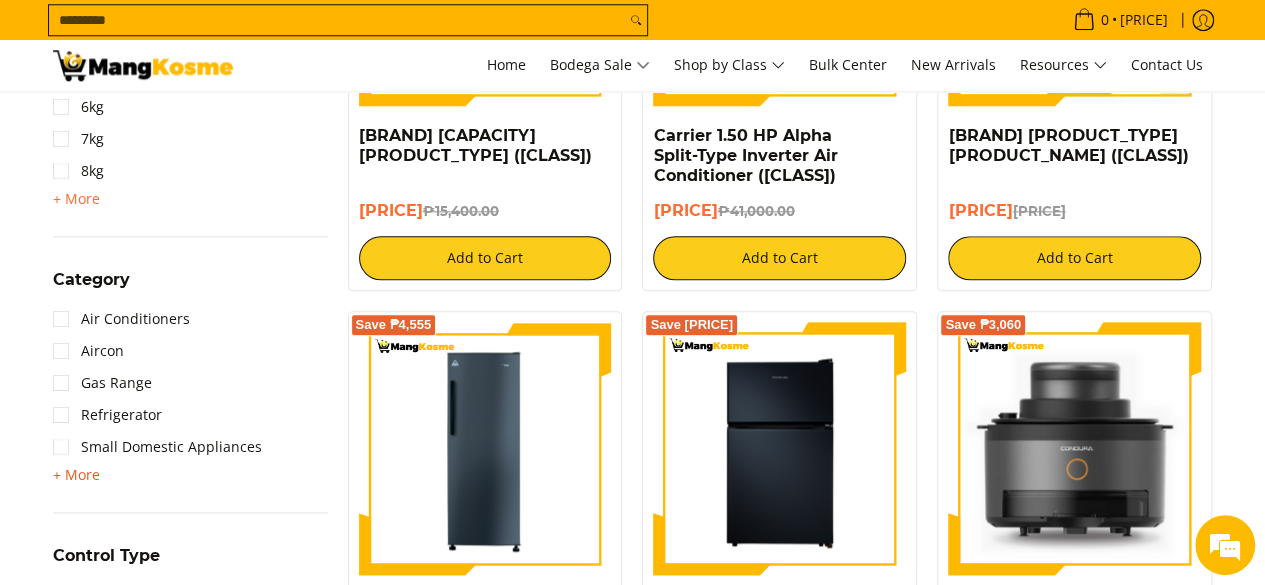 click on "+ More" at bounding box center (76, 475) 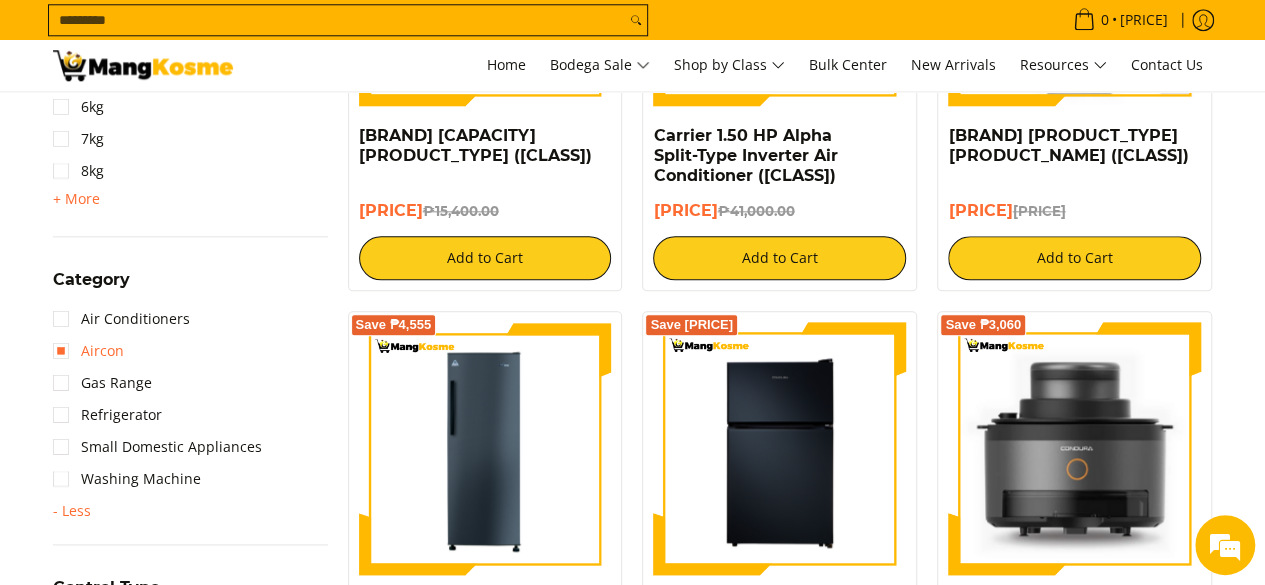 click on "Aircon" at bounding box center (88, 351) 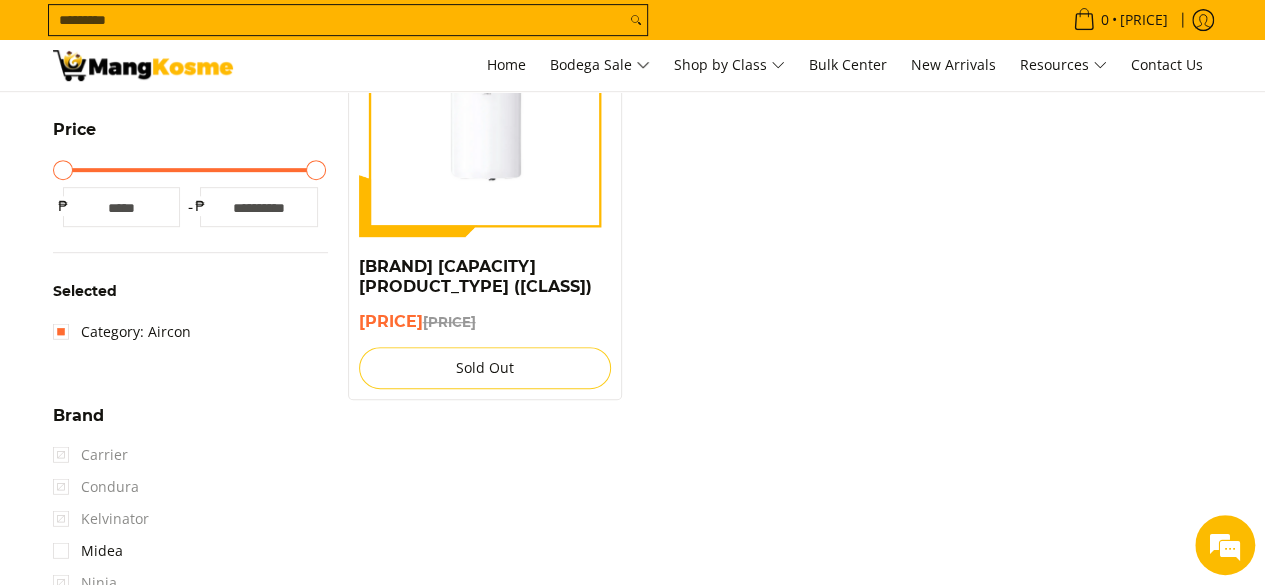 scroll, scrollTop: 54, scrollLeft: 0, axis: vertical 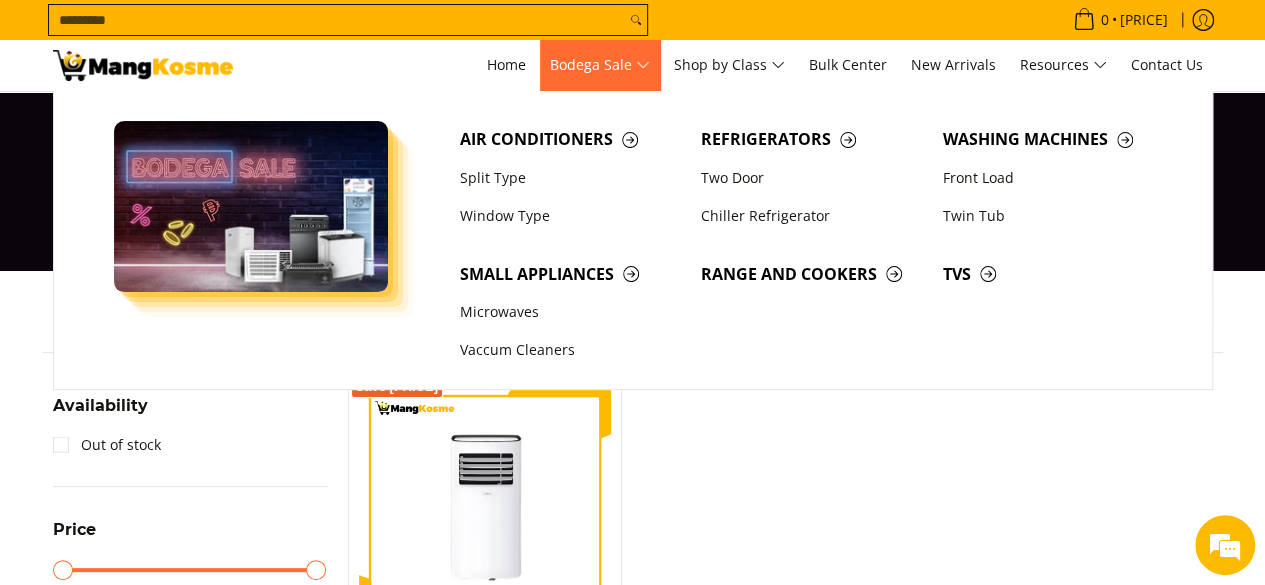 click on "Bodega Sale" at bounding box center [600, 65] 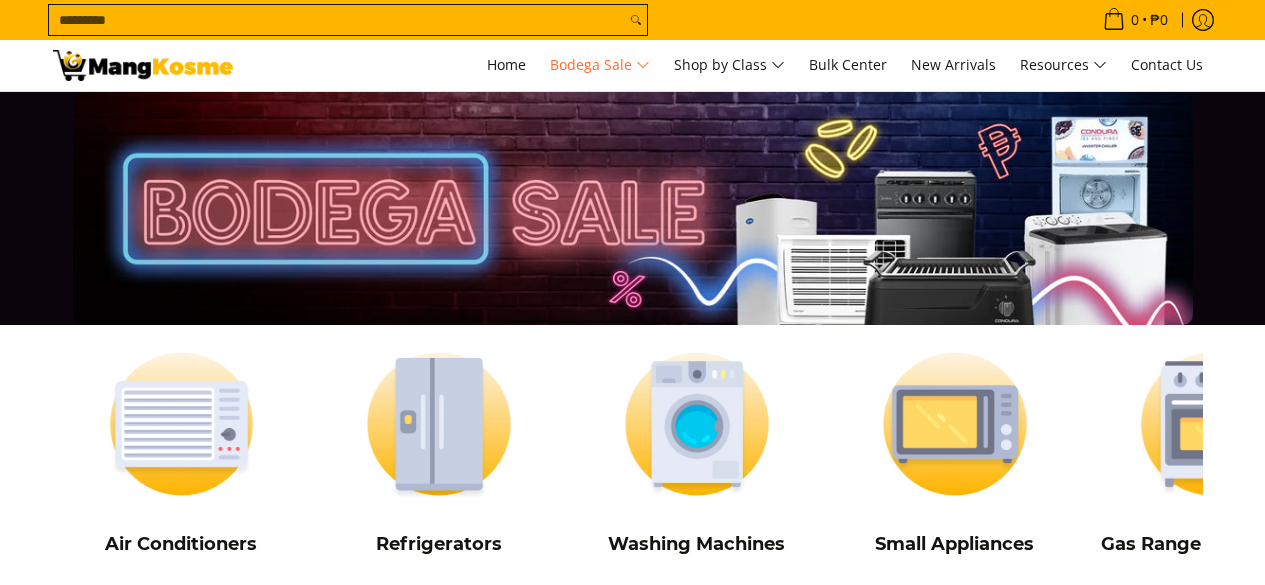 scroll, scrollTop: 0, scrollLeft: 0, axis: both 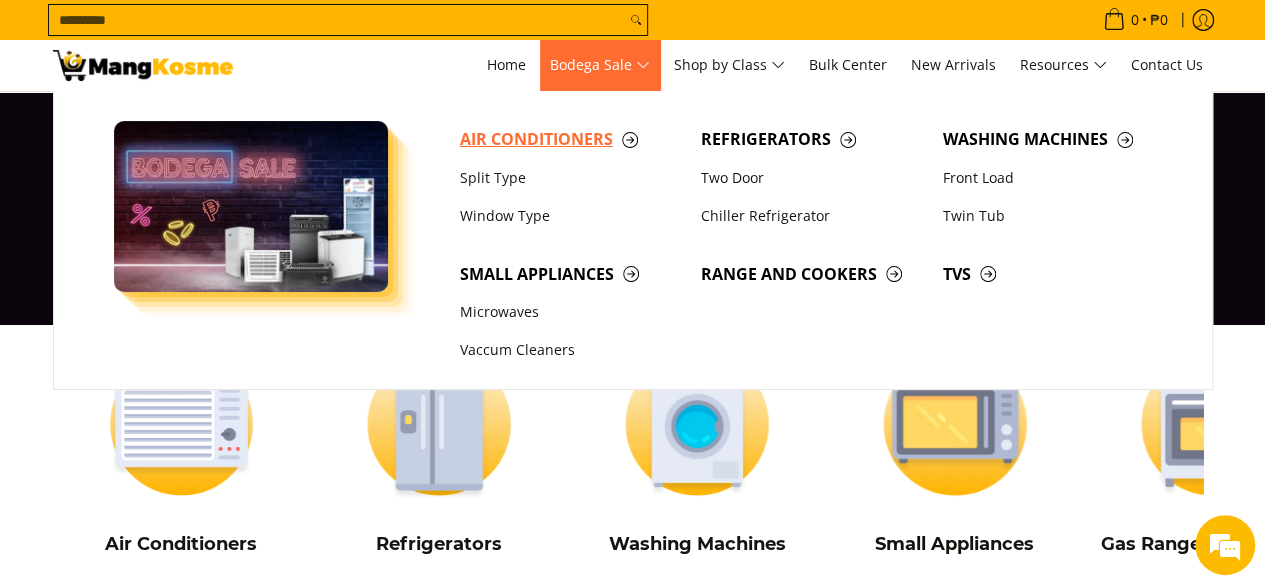 click on "Air Conditioners" at bounding box center (571, 139) 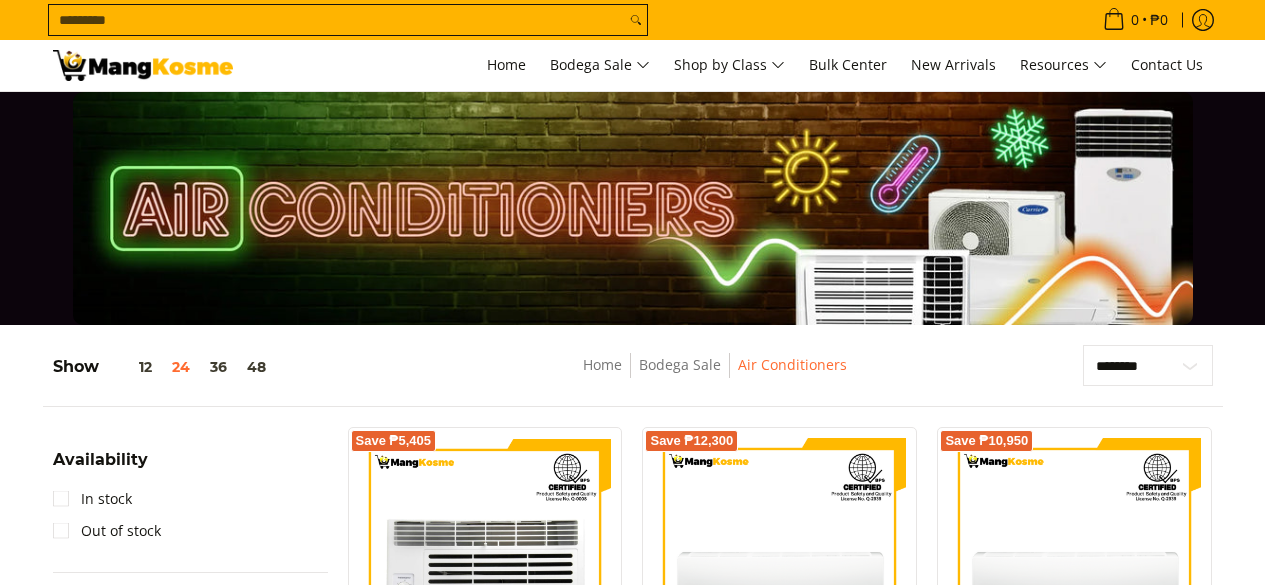 scroll, scrollTop: 0, scrollLeft: 0, axis: both 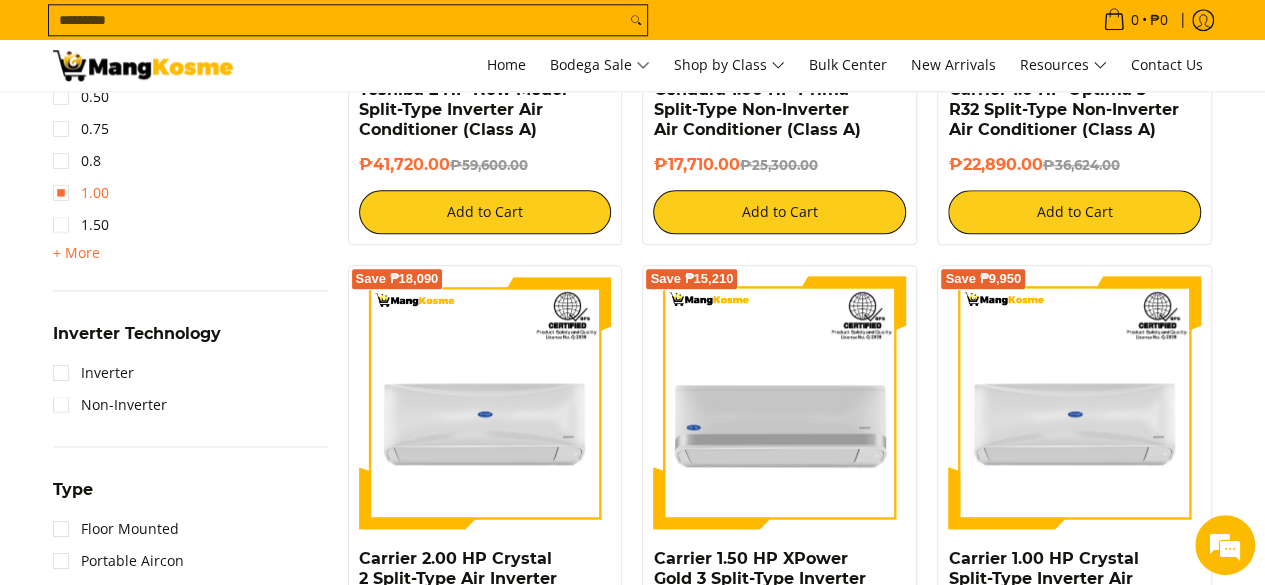 click on "1.00" at bounding box center [81, 193] 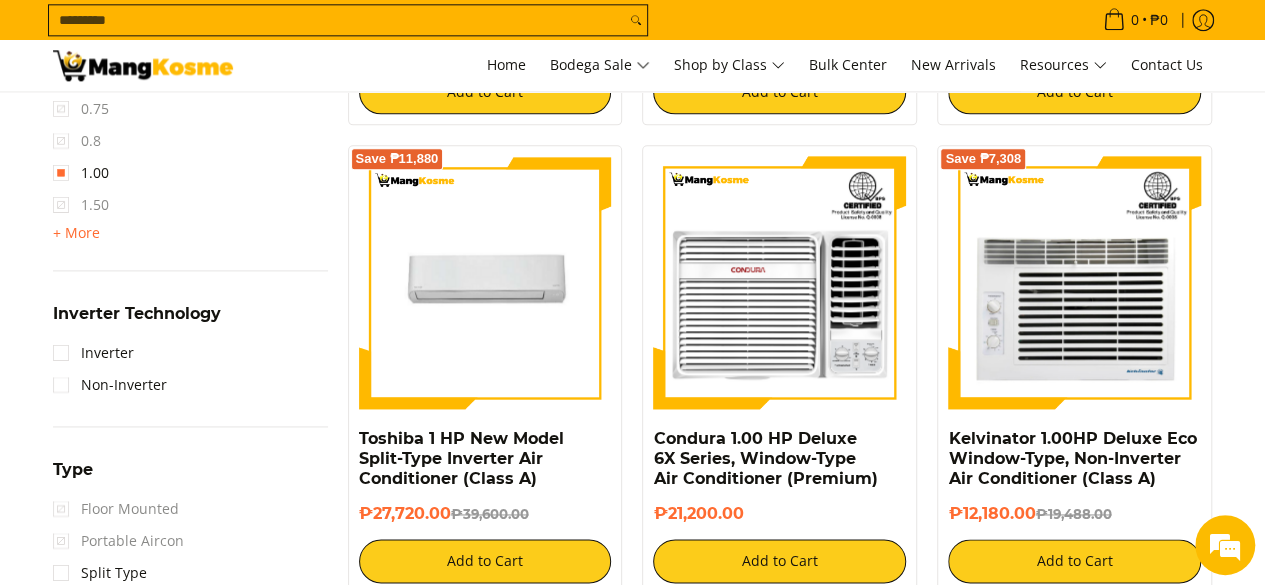 scroll, scrollTop: 1250, scrollLeft: 0, axis: vertical 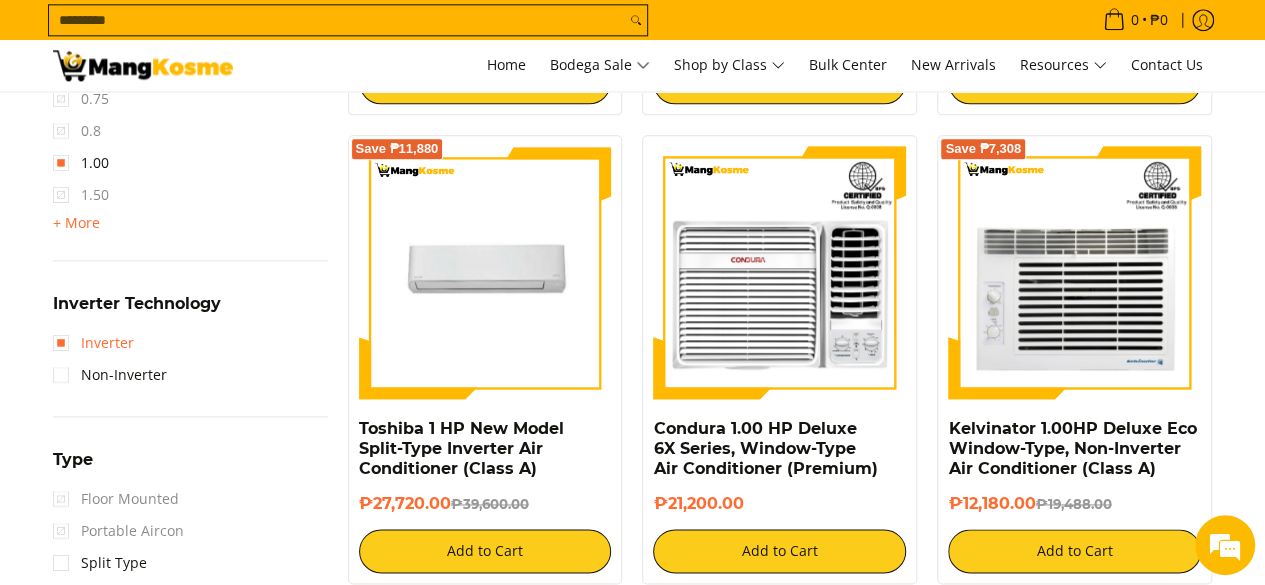 click on "Inverter" at bounding box center [93, 343] 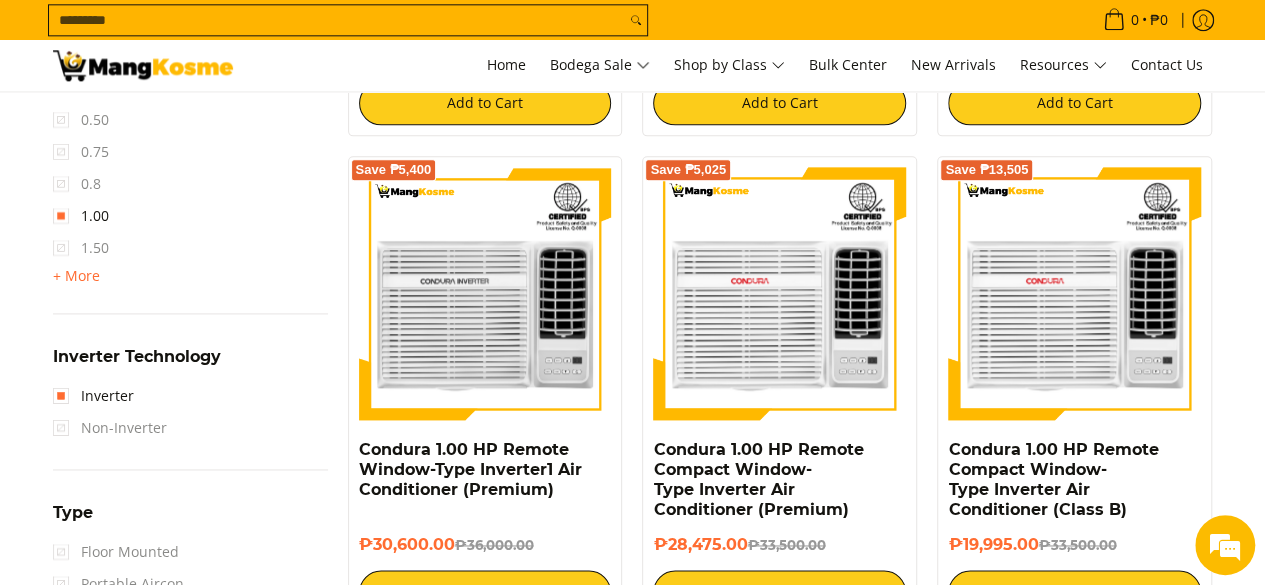 scroll, scrollTop: 1050, scrollLeft: 0, axis: vertical 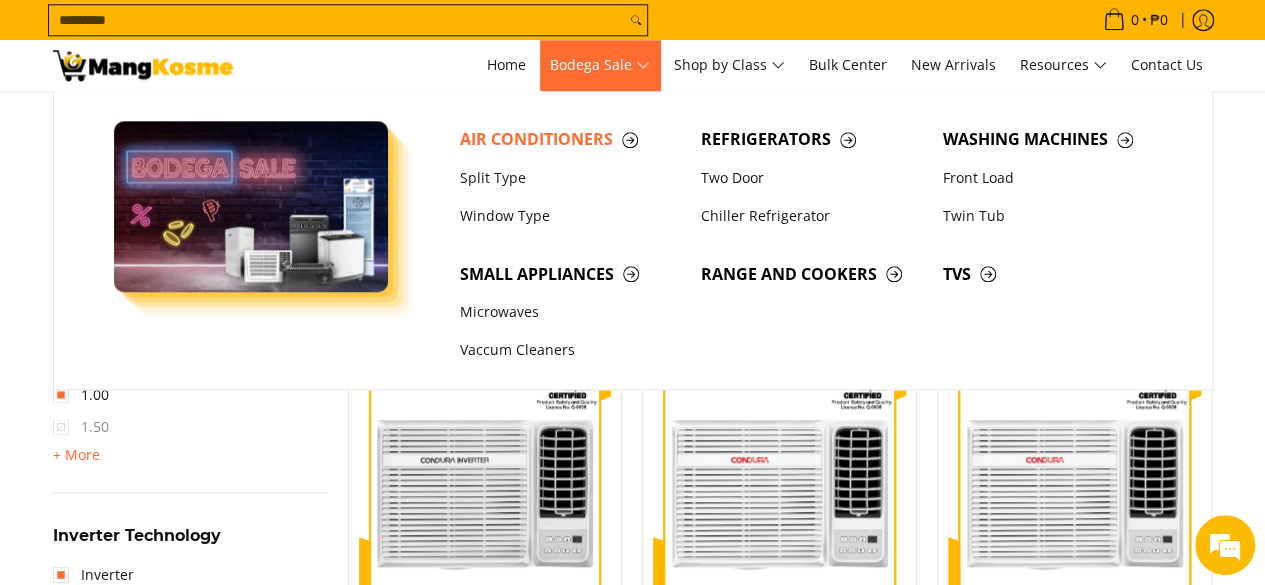 click on "Bodega Sale" at bounding box center (600, 65) 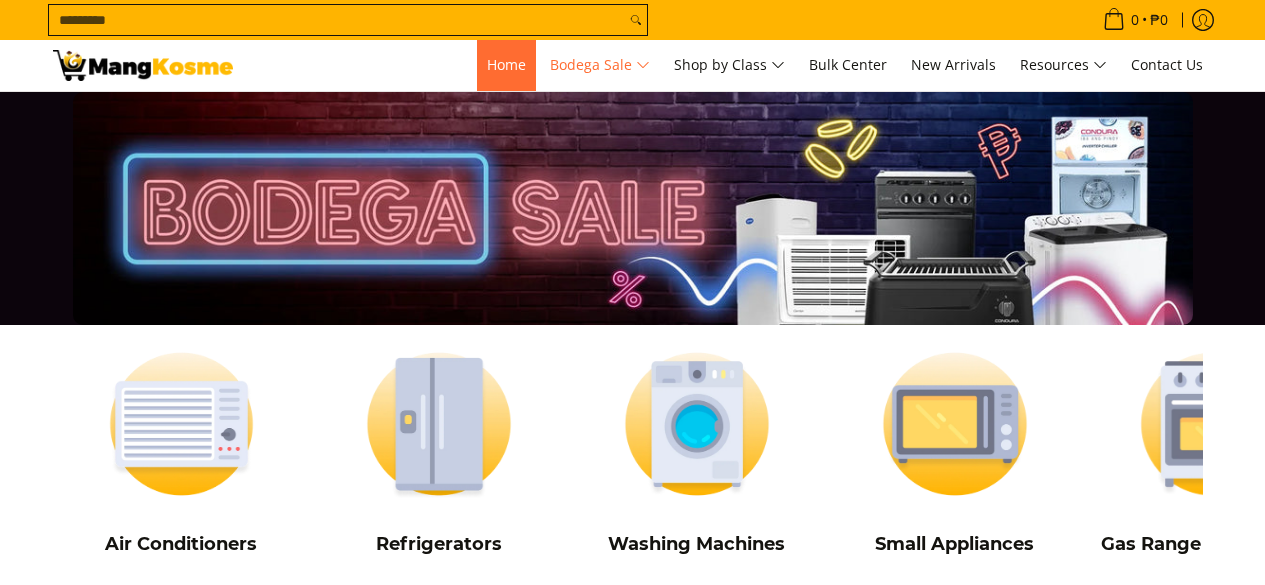 scroll, scrollTop: 0, scrollLeft: 0, axis: both 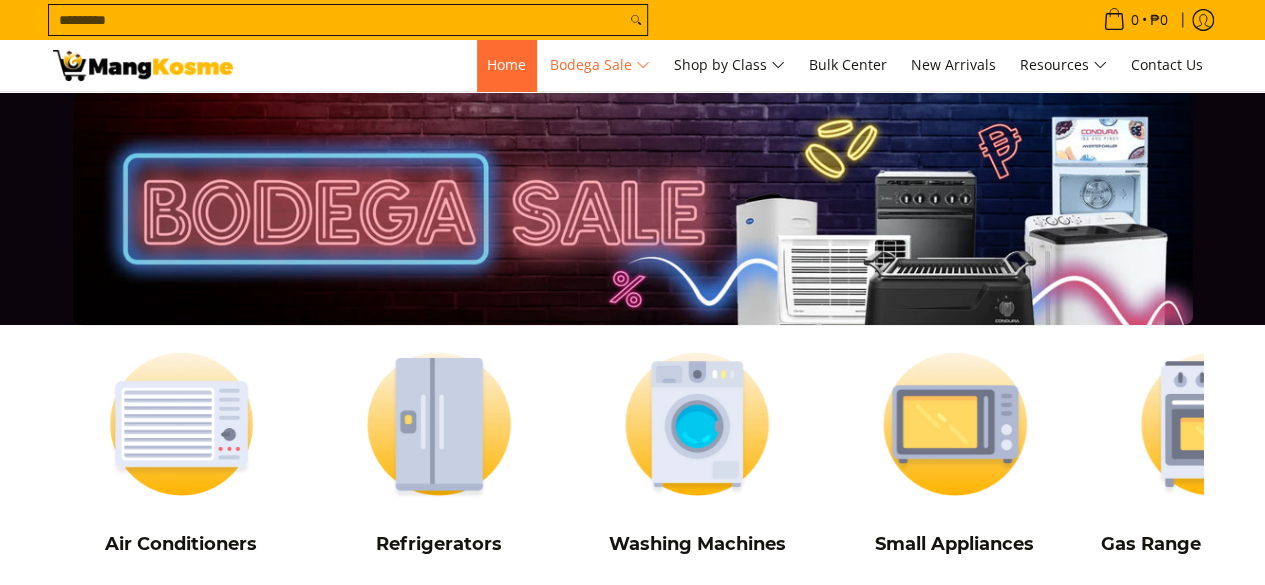 click on "Home" at bounding box center [506, 64] 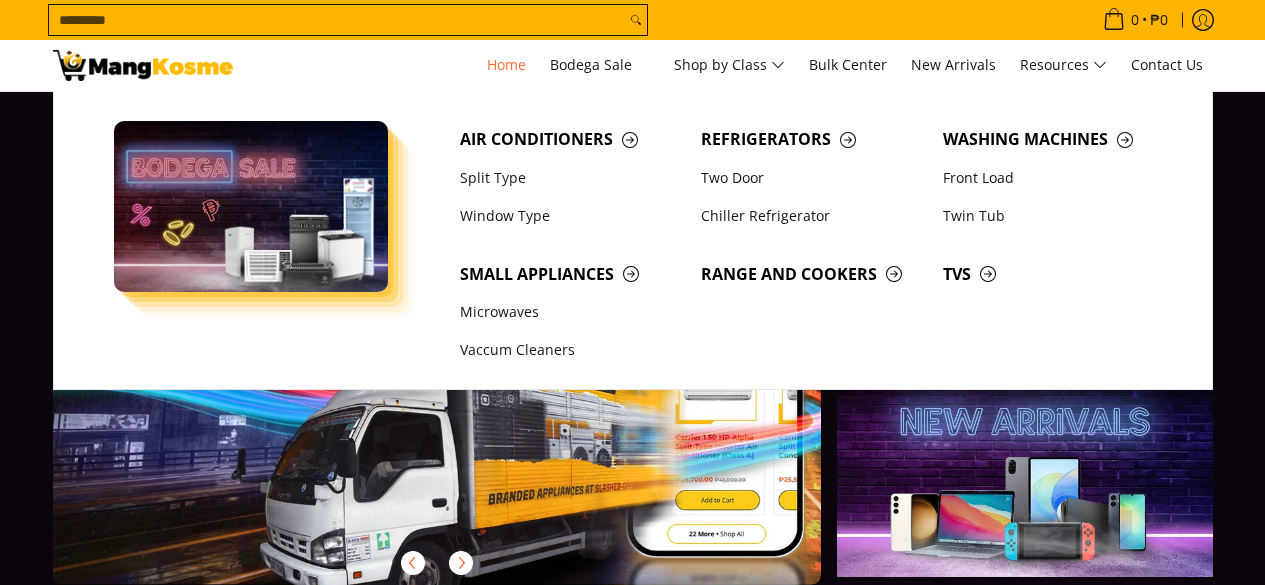 scroll, scrollTop: 0, scrollLeft: 0, axis: both 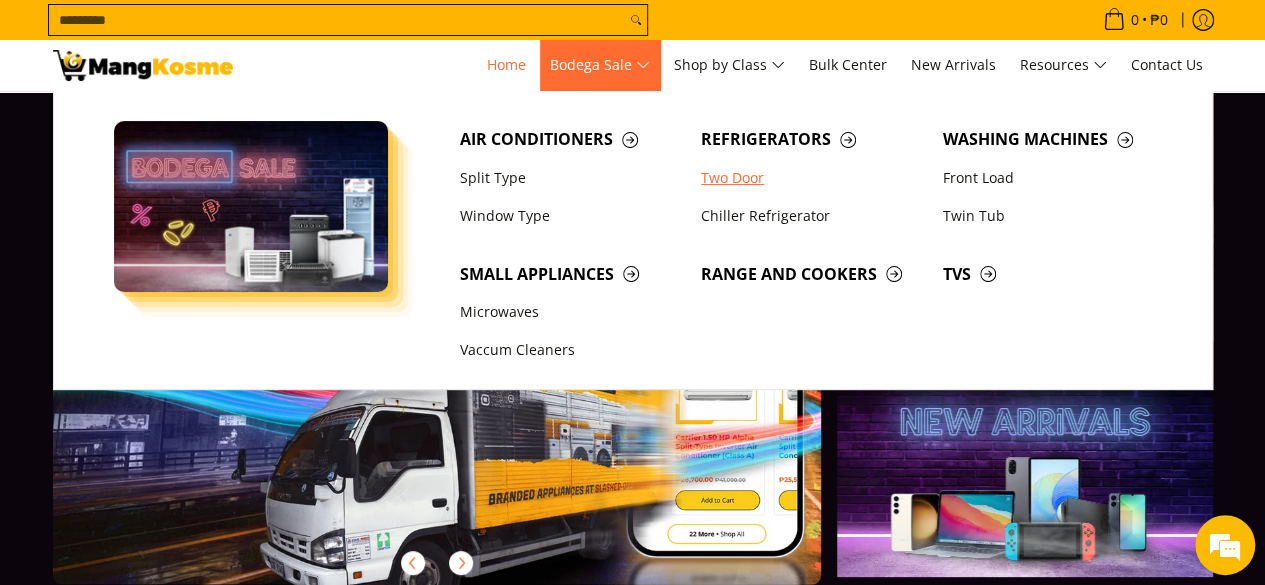 click on "Two Door" at bounding box center (812, 178) 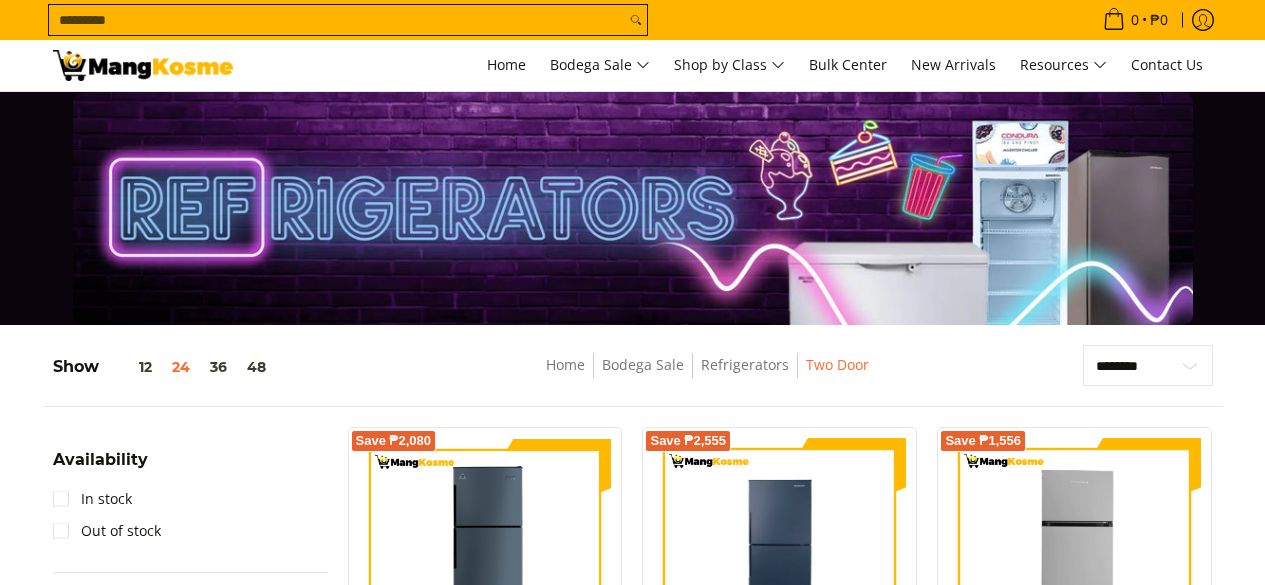scroll, scrollTop: 200, scrollLeft: 0, axis: vertical 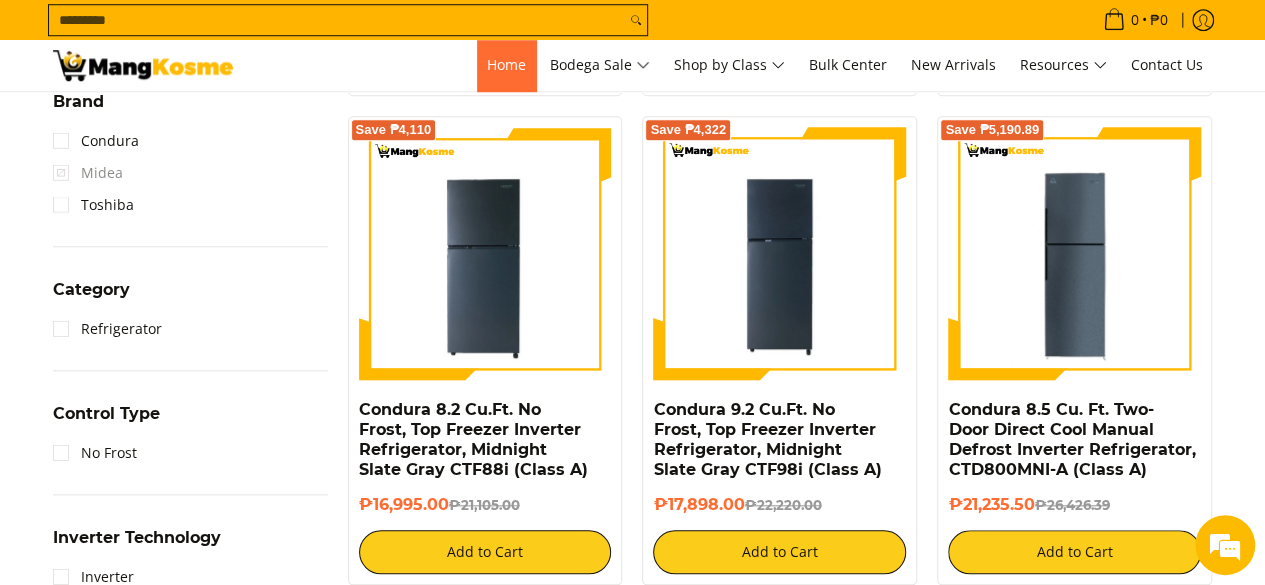 click on "Home" at bounding box center (506, 65) 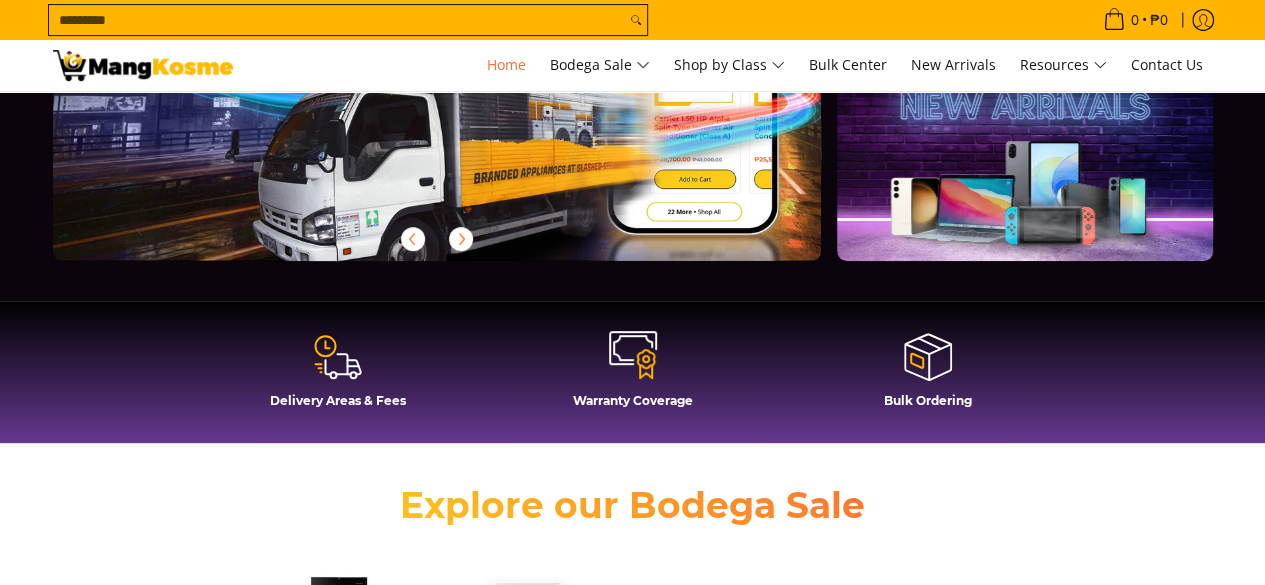 scroll, scrollTop: 400, scrollLeft: 0, axis: vertical 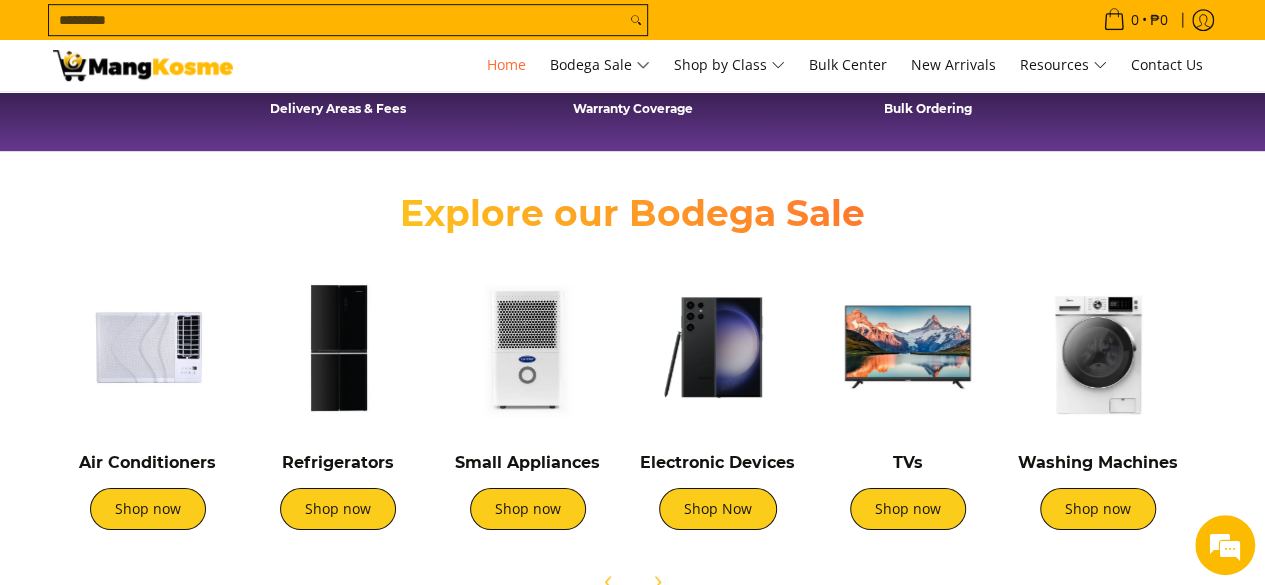 click at bounding box center (338, 347) 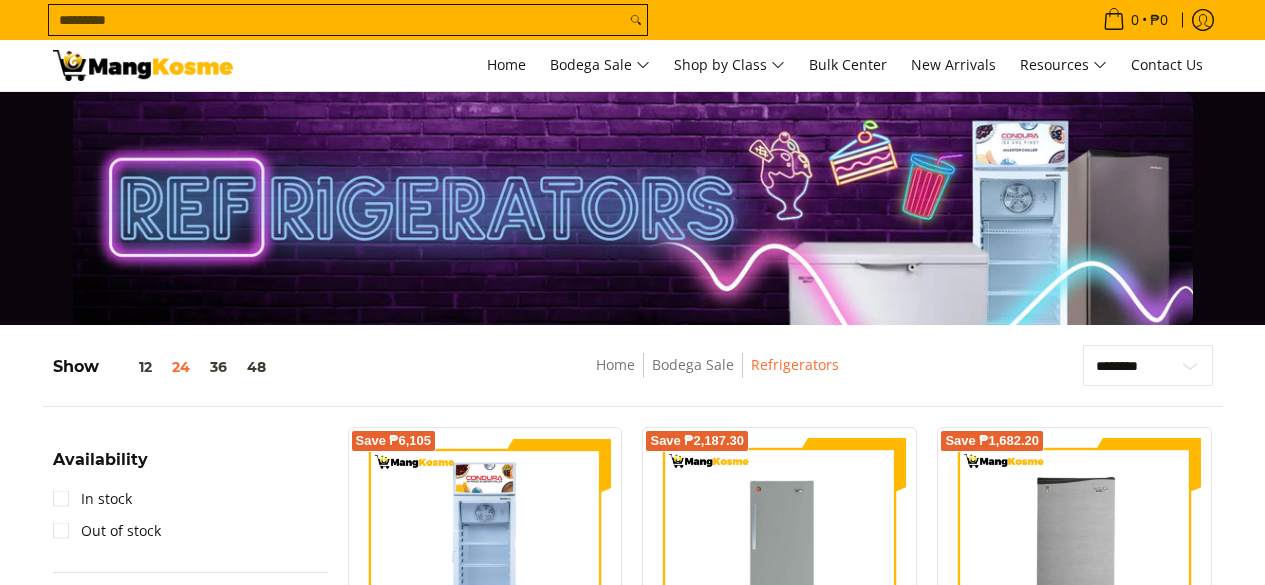 scroll, scrollTop: 380, scrollLeft: 0, axis: vertical 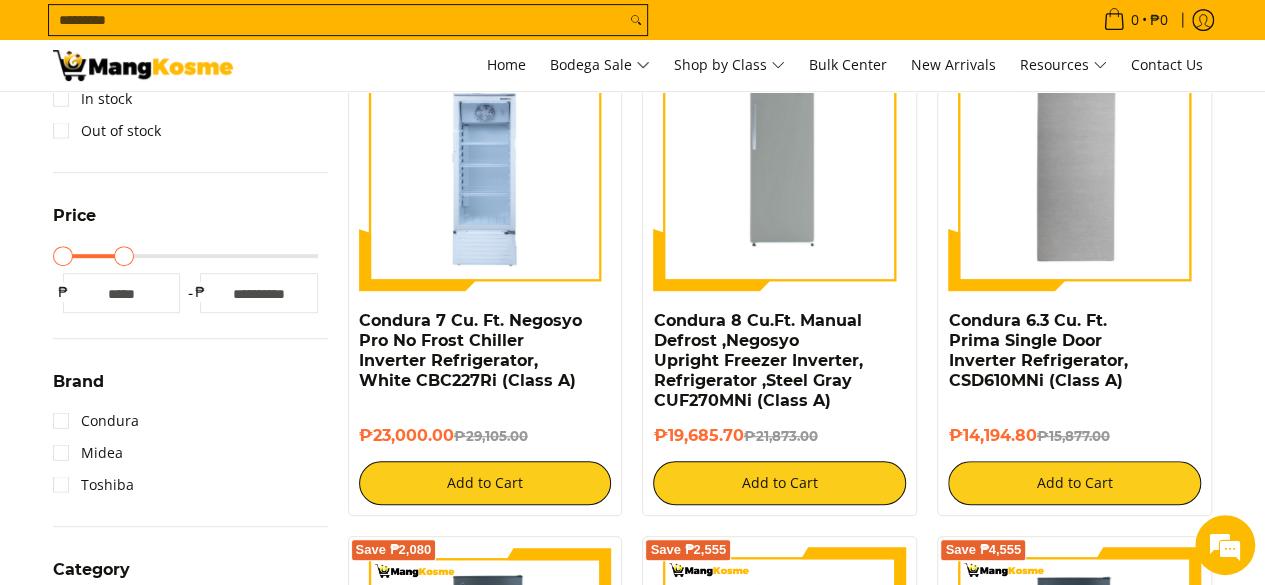 drag, startPoint x: 321, startPoint y: 259, endPoint x: 126, endPoint y: 290, distance: 197.44873 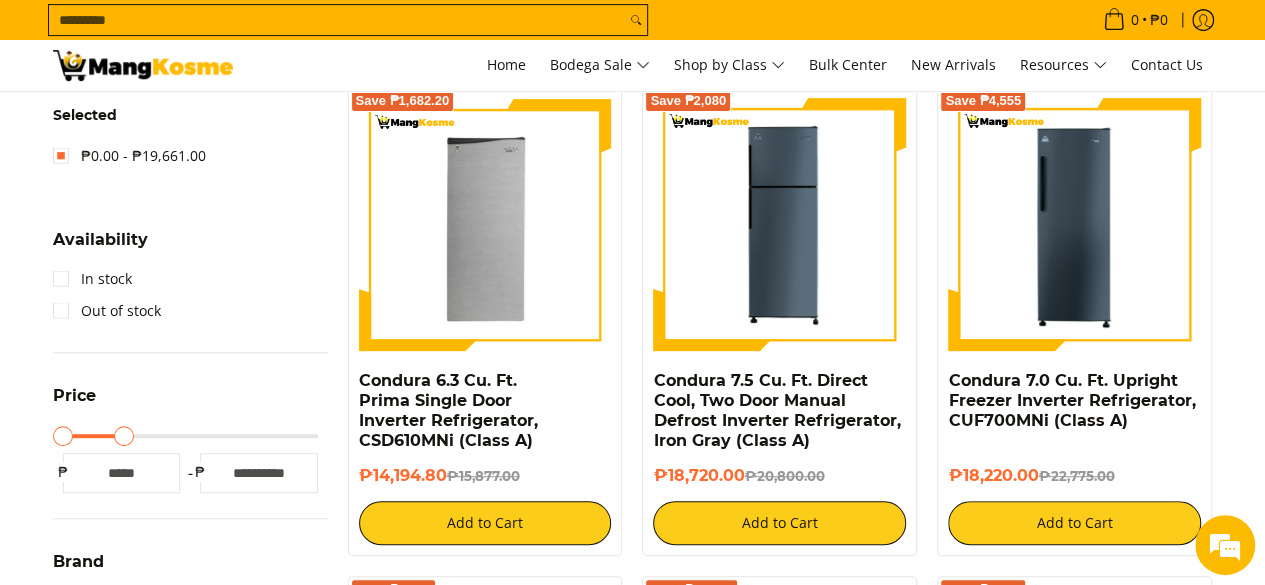 scroll, scrollTop: 454, scrollLeft: 0, axis: vertical 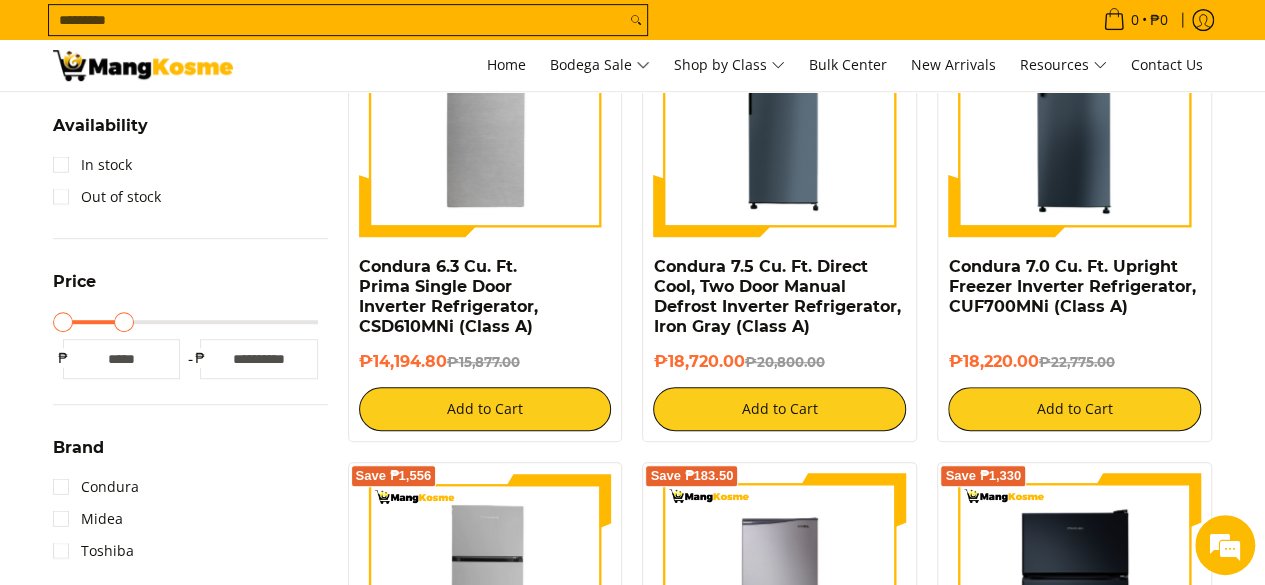 click on "Minimum Price
*
₱
Maximum Price
*****
₱" at bounding box center [190, 359] 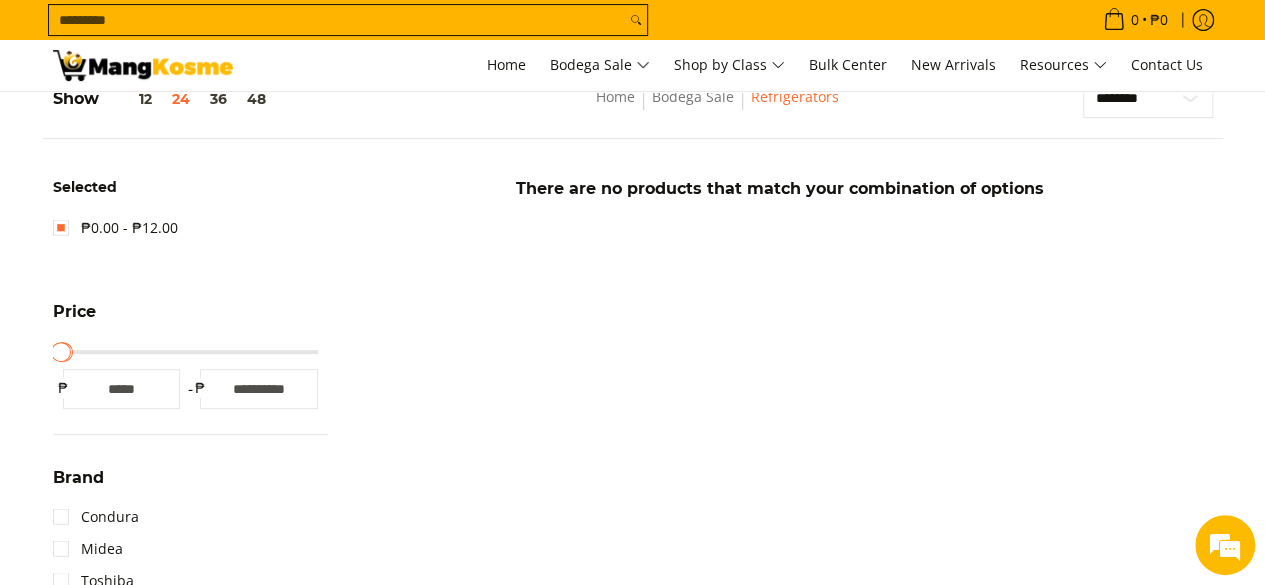 scroll, scrollTop: 254, scrollLeft: 0, axis: vertical 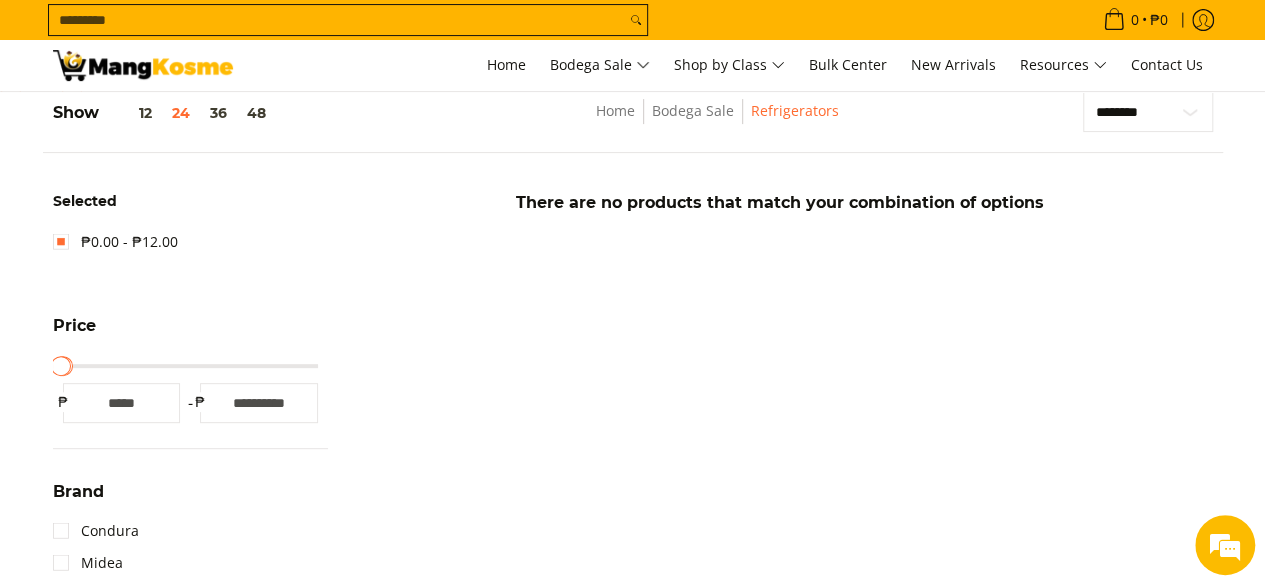click on "**" at bounding box center (259, 403) 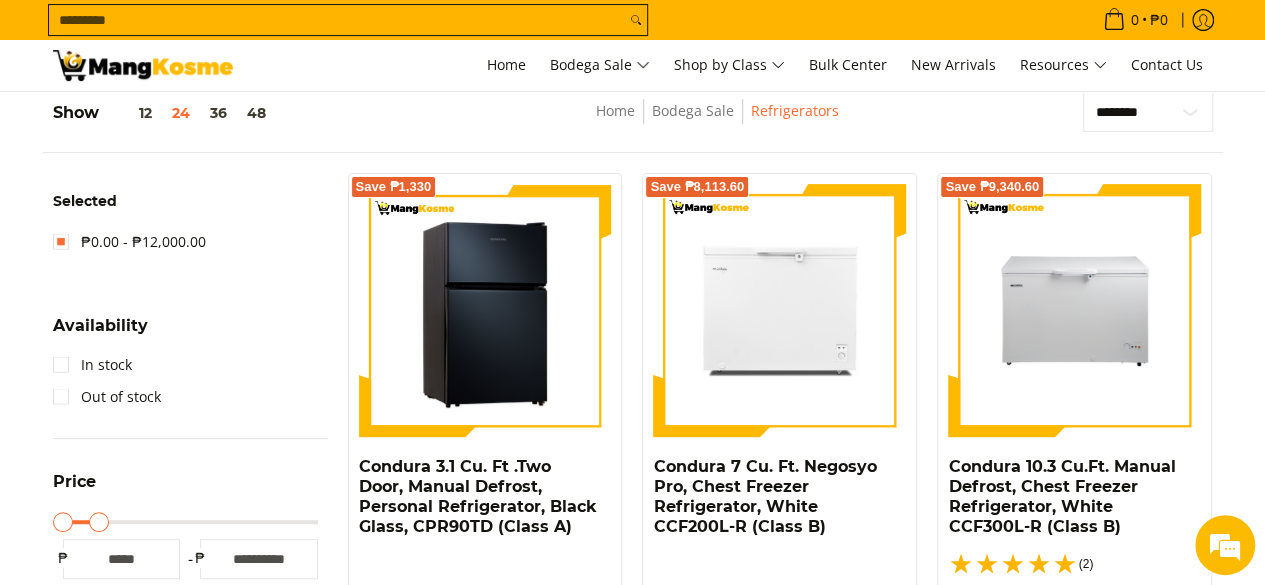 scroll, scrollTop: 354, scrollLeft: 0, axis: vertical 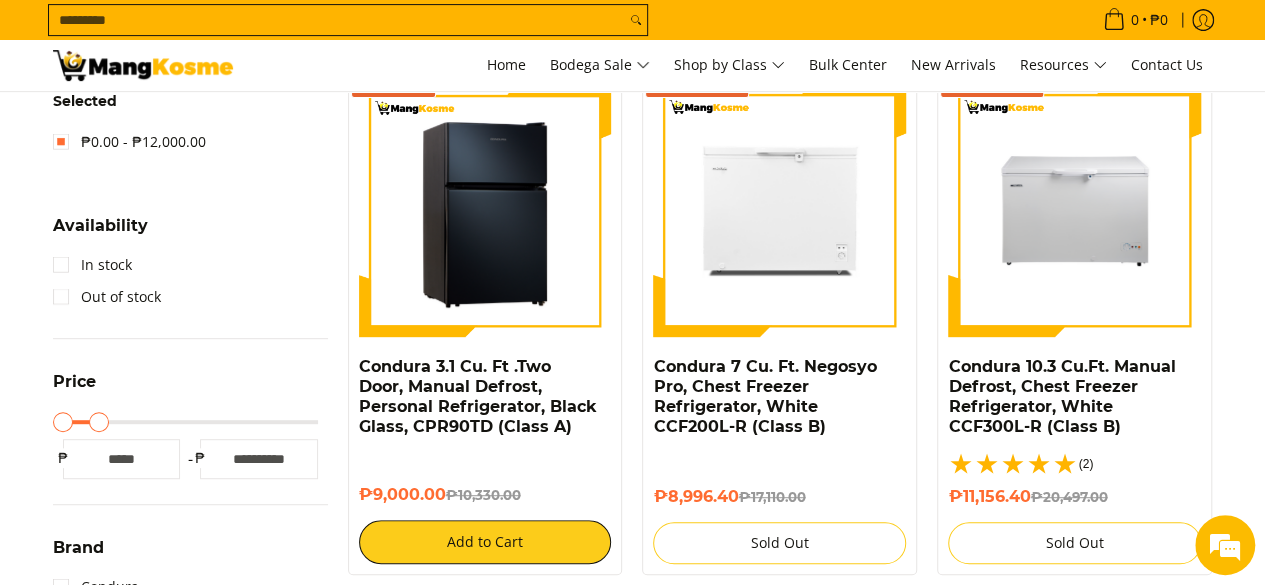 click at bounding box center (485, 210) 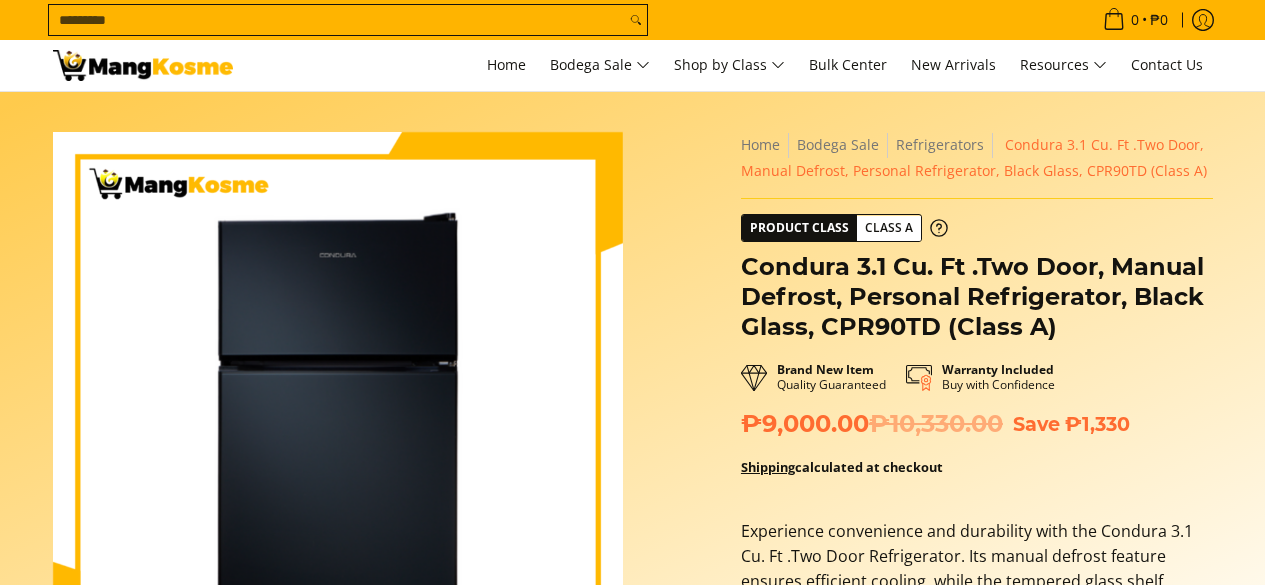 scroll, scrollTop: 0, scrollLeft: 0, axis: both 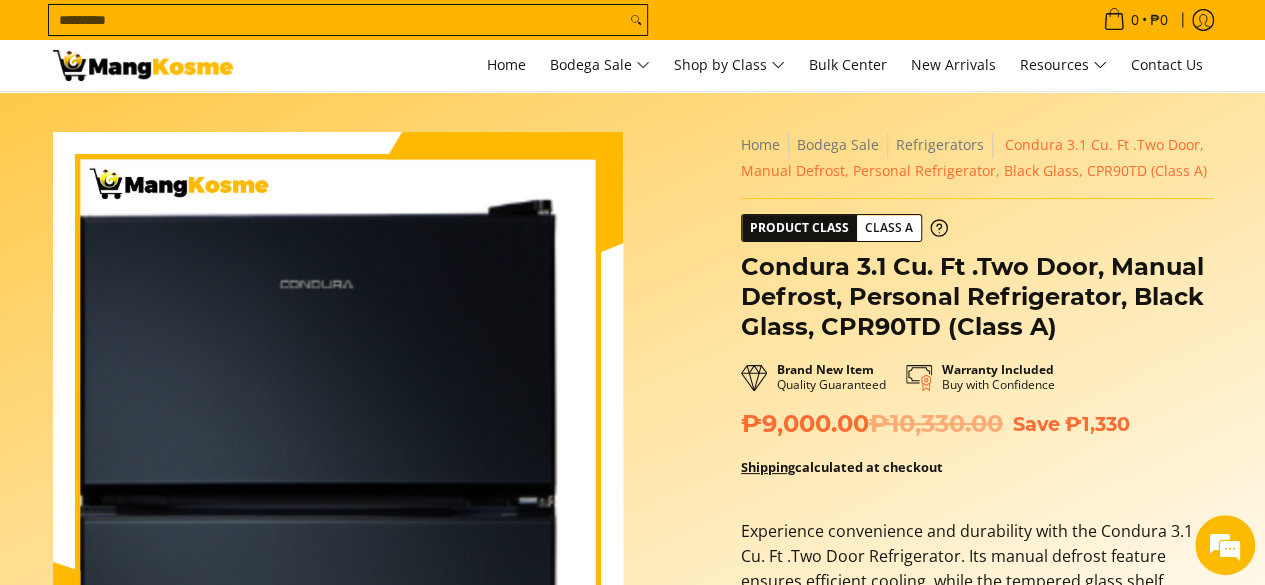 click at bounding box center [338, 417] 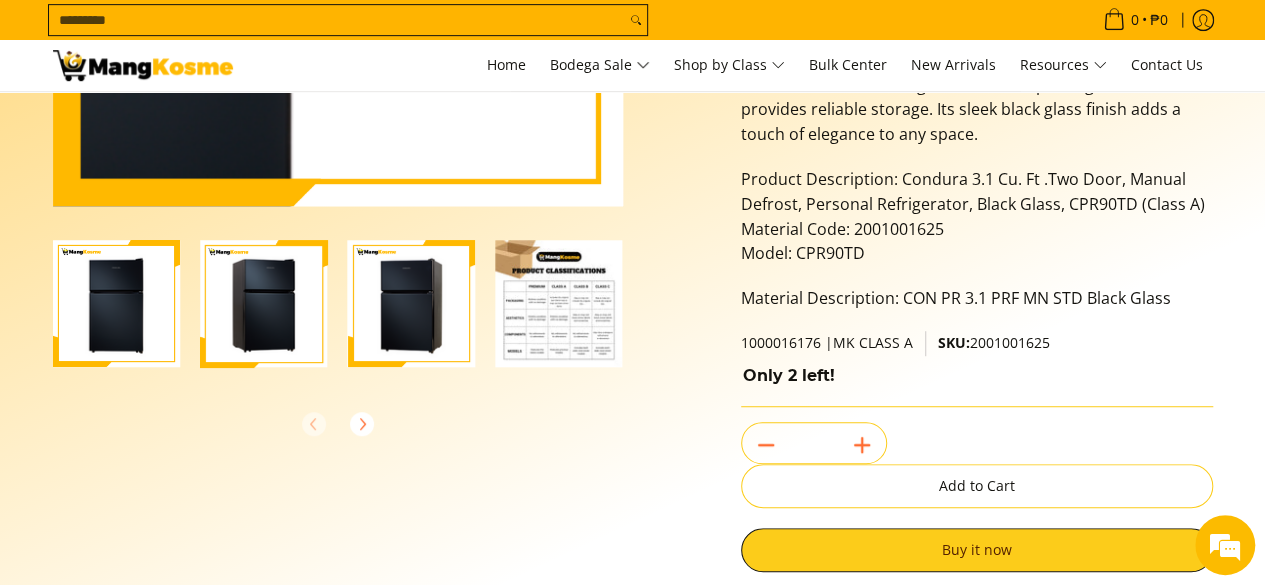 scroll, scrollTop: 500, scrollLeft: 0, axis: vertical 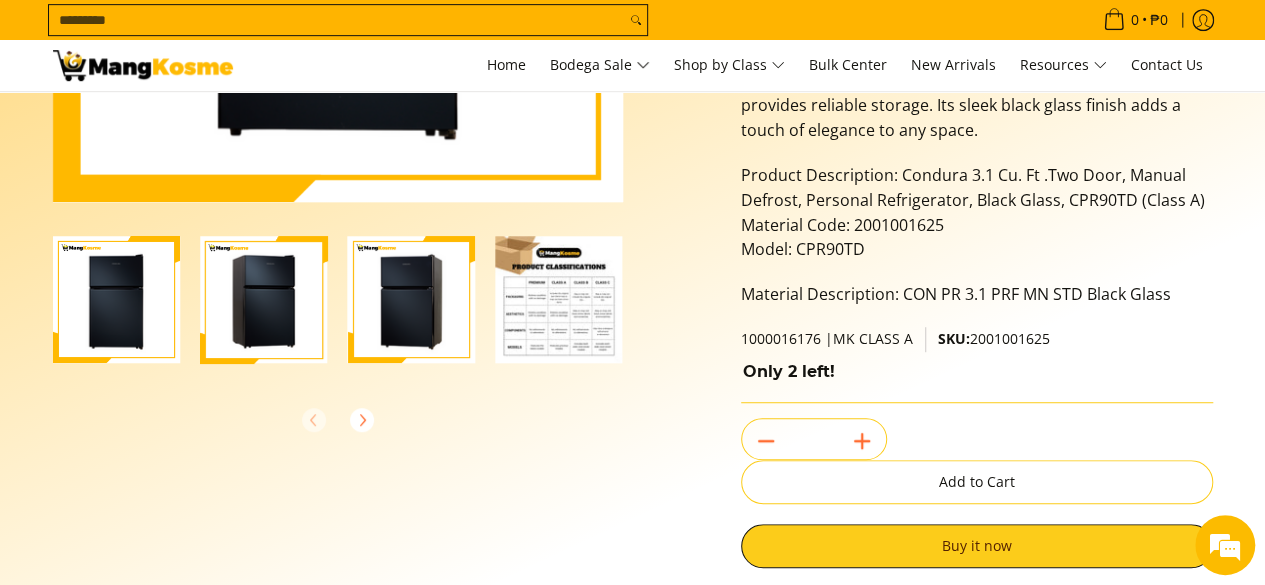 click at bounding box center [117, 300] 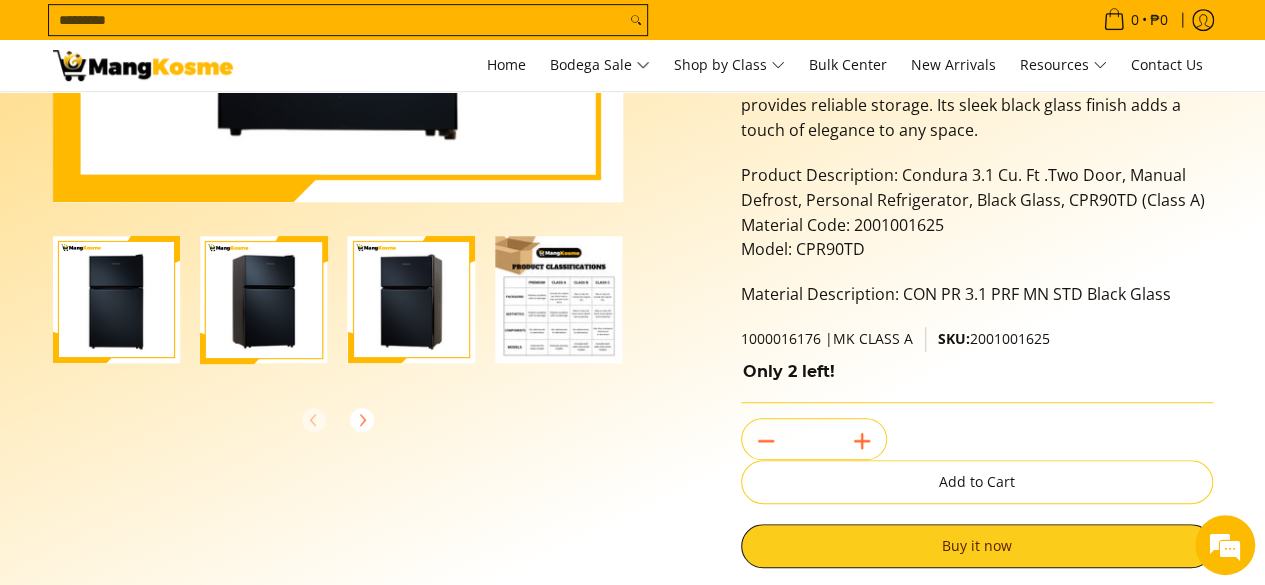 click at bounding box center [264, 300] 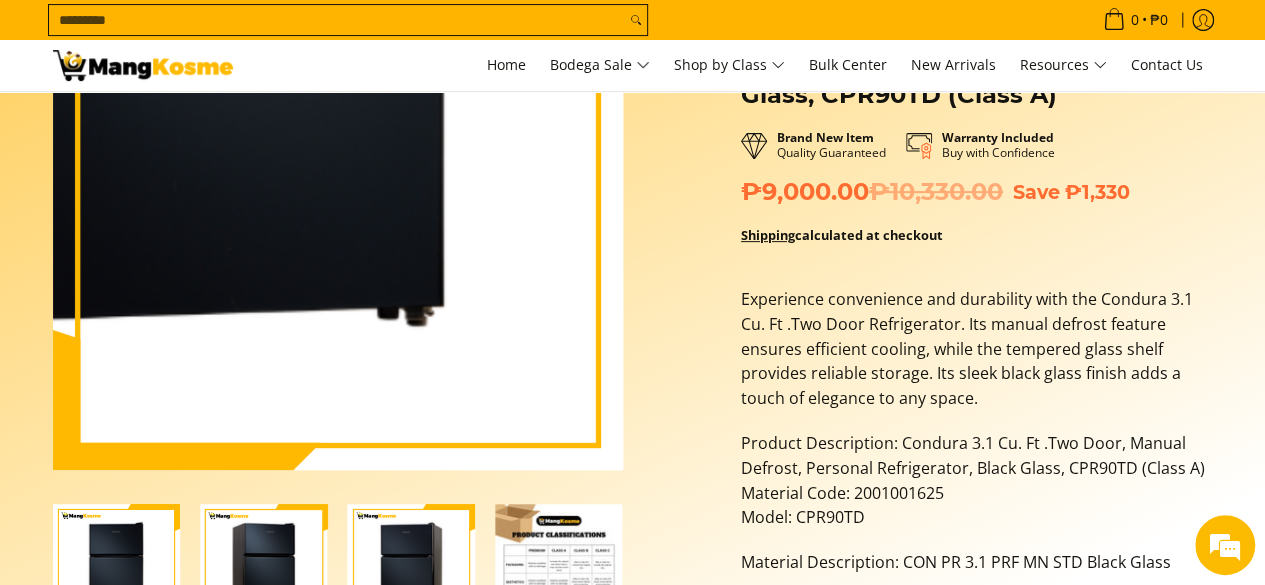 scroll, scrollTop: 500, scrollLeft: 0, axis: vertical 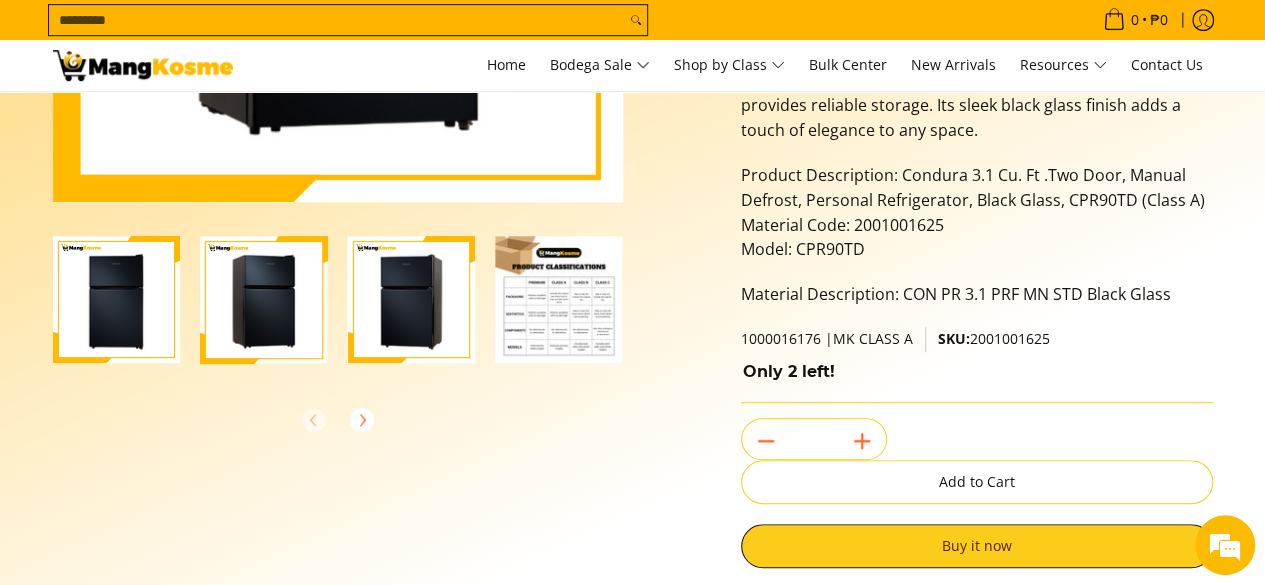 click at bounding box center (412, 300) 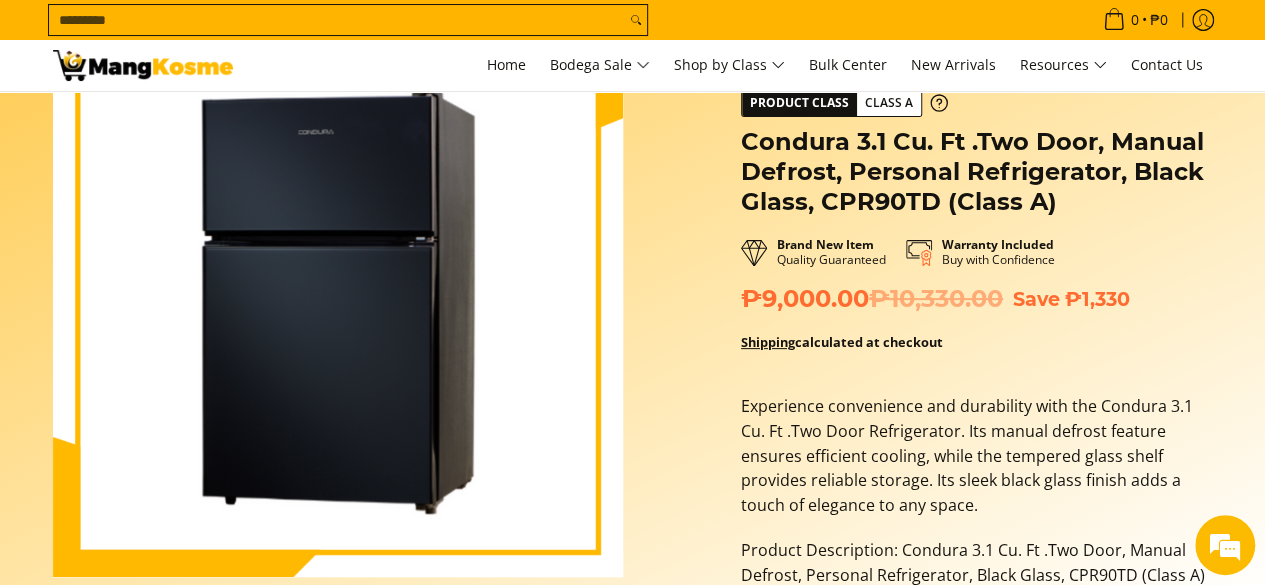 scroll, scrollTop: 0, scrollLeft: 0, axis: both 